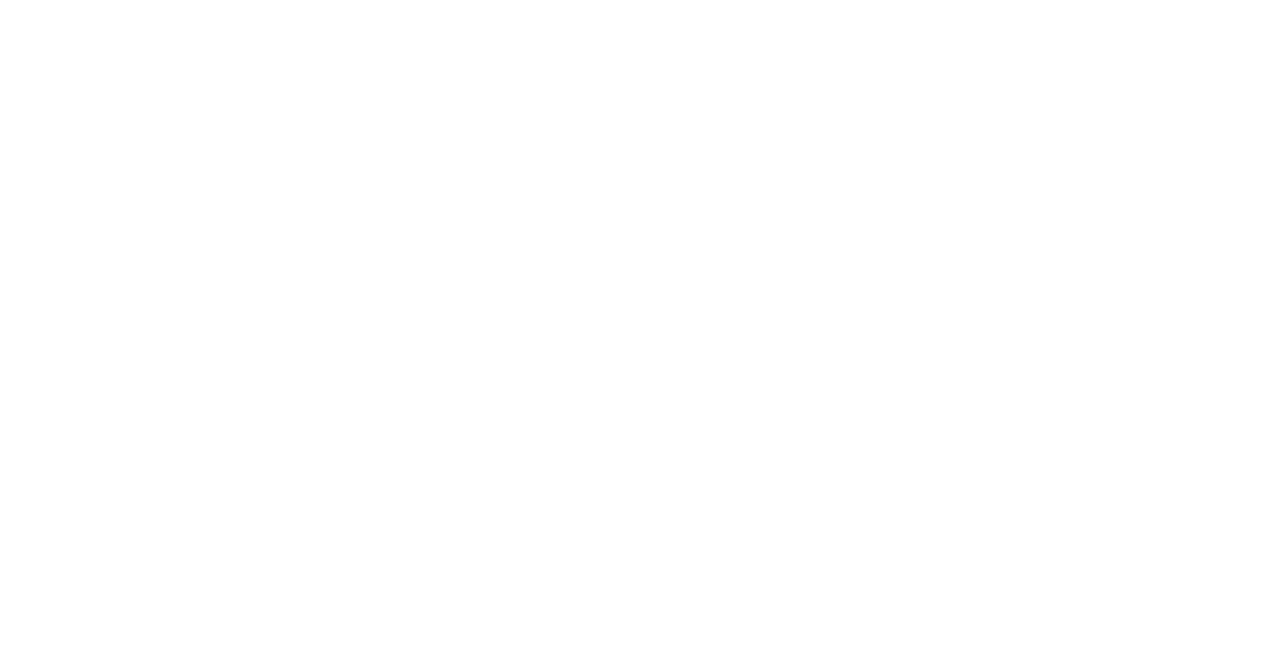 scroll, scrollTop: 0, scrollLeft: 0, axis: both 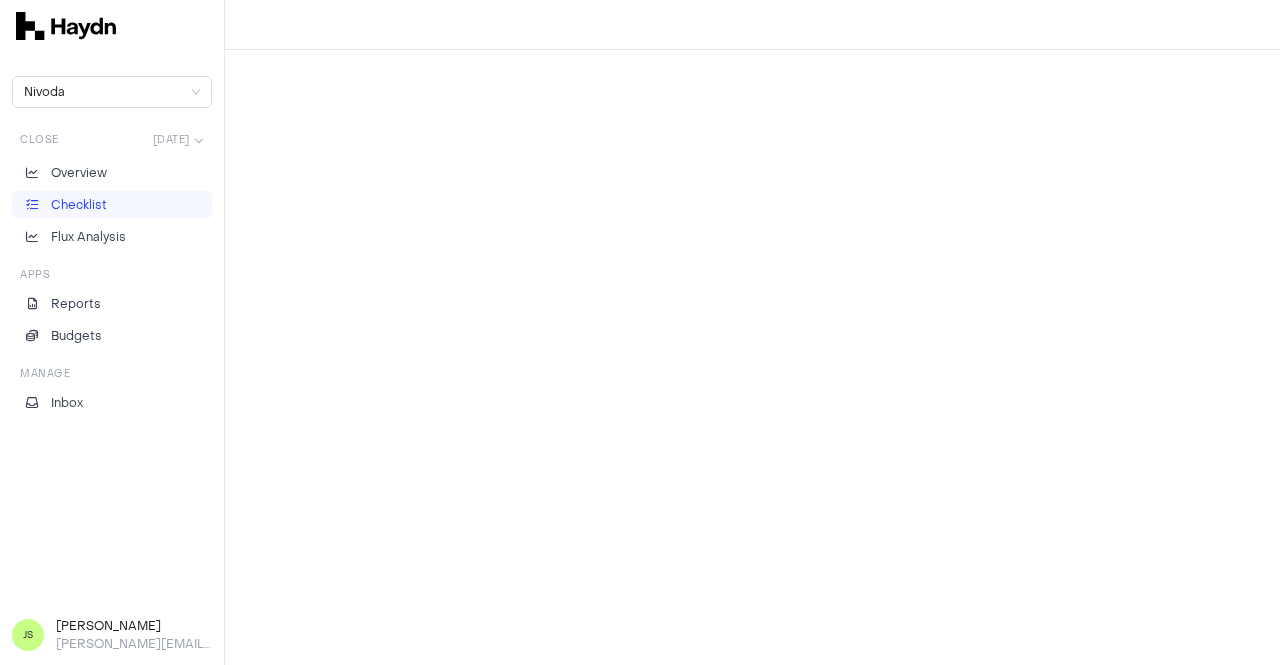 click on "Checklist" at bounding box center (112, 205) 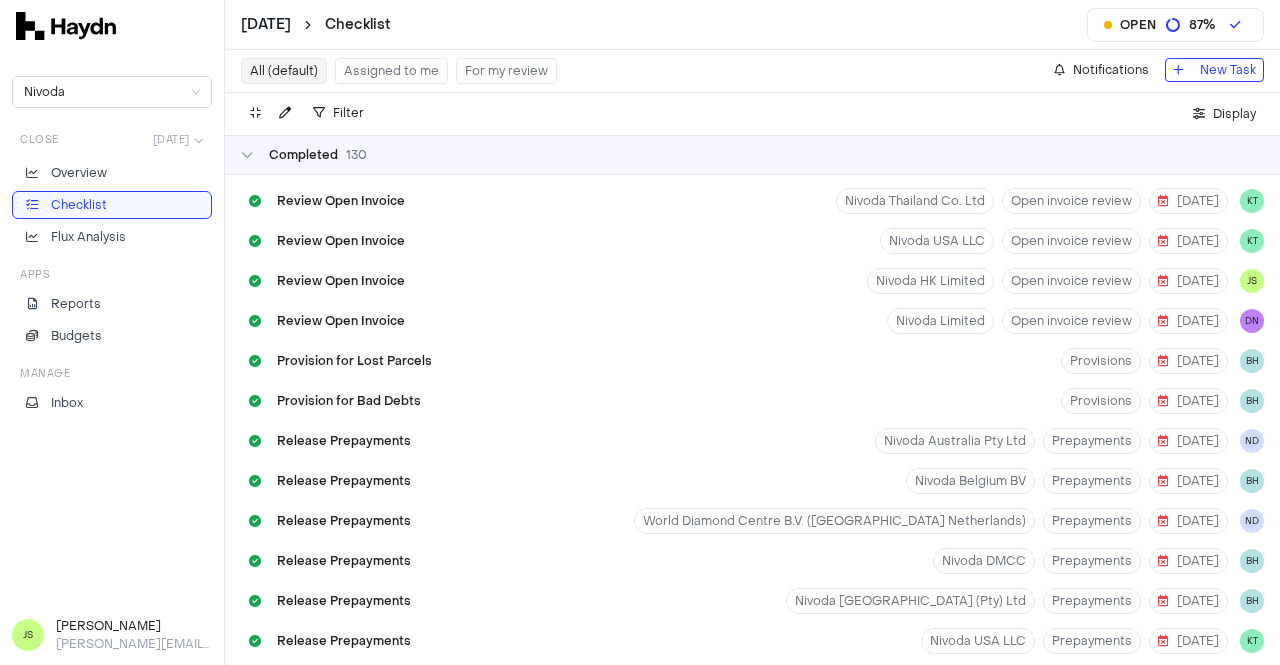 scroll, scrollTop: 0, scrollLeft: 0, axis: both 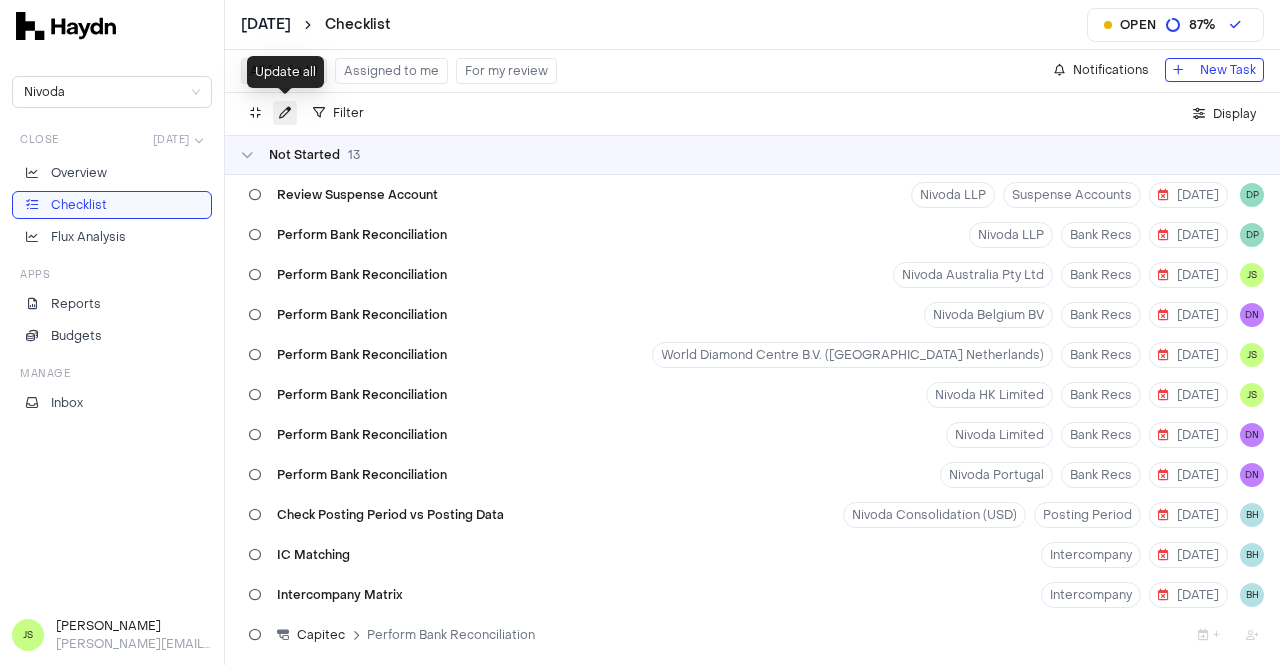 click at bounding box center [285, 113] 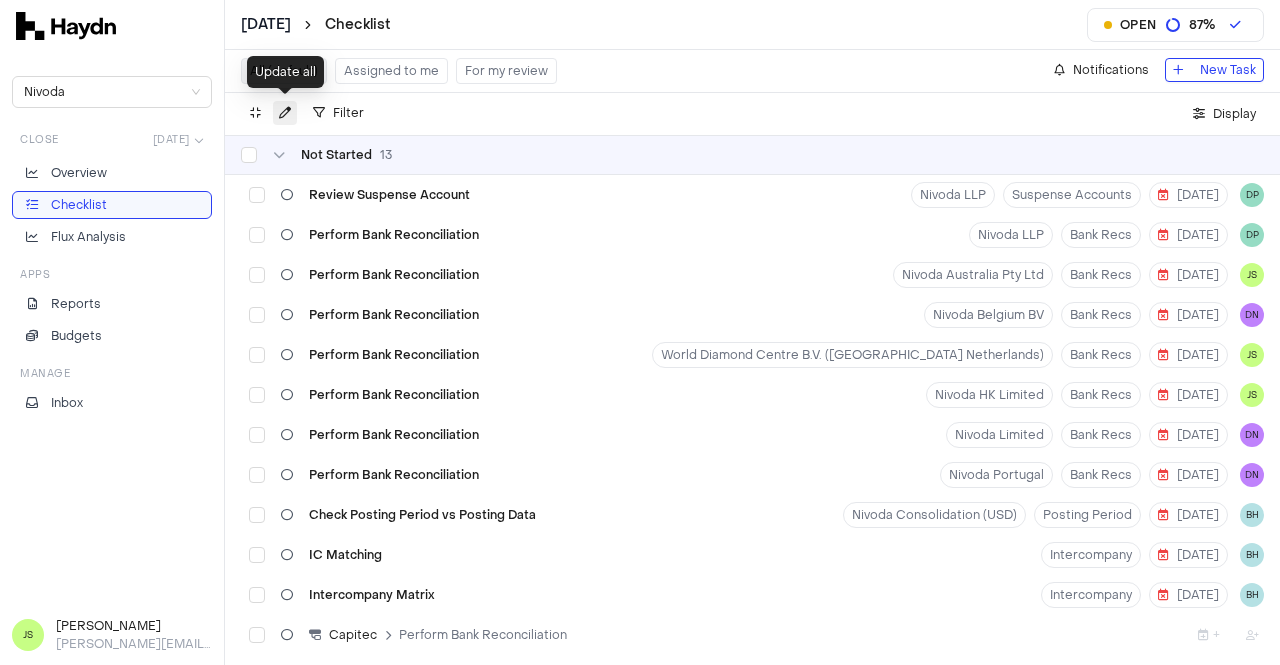 click at bounding box center [285, 113] 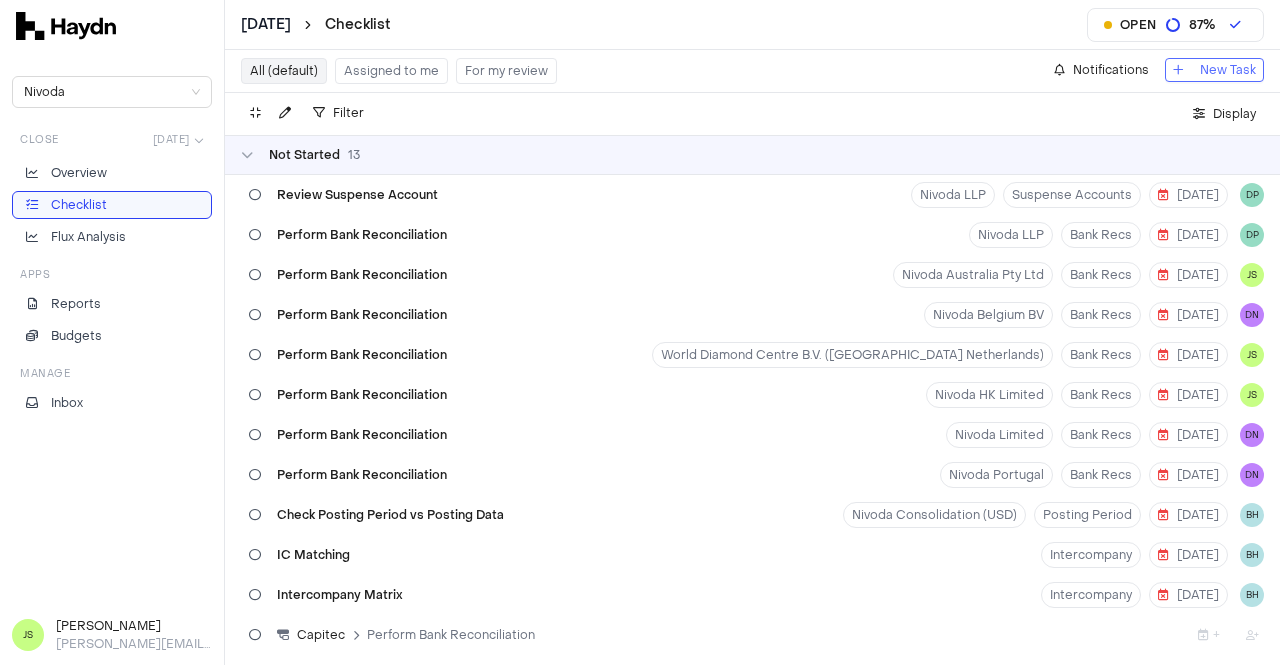 click on "New Task" at bounding box center (1228, 70) 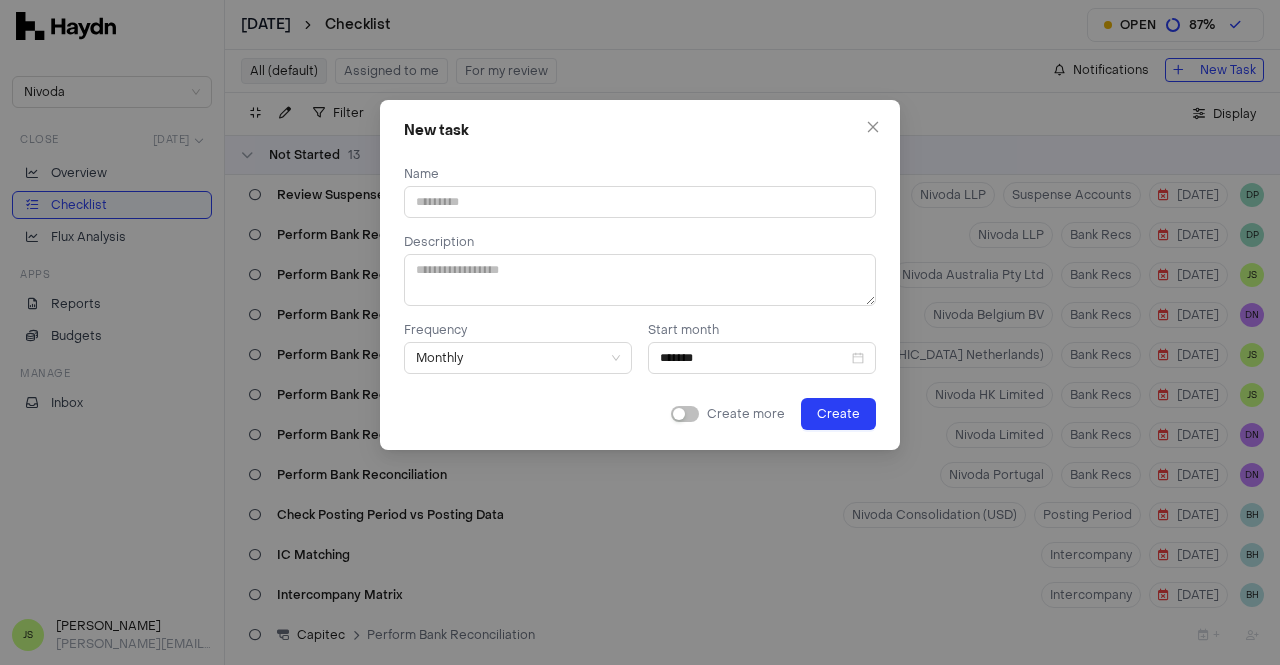 click on "Description" at bounding box center [640, 270] 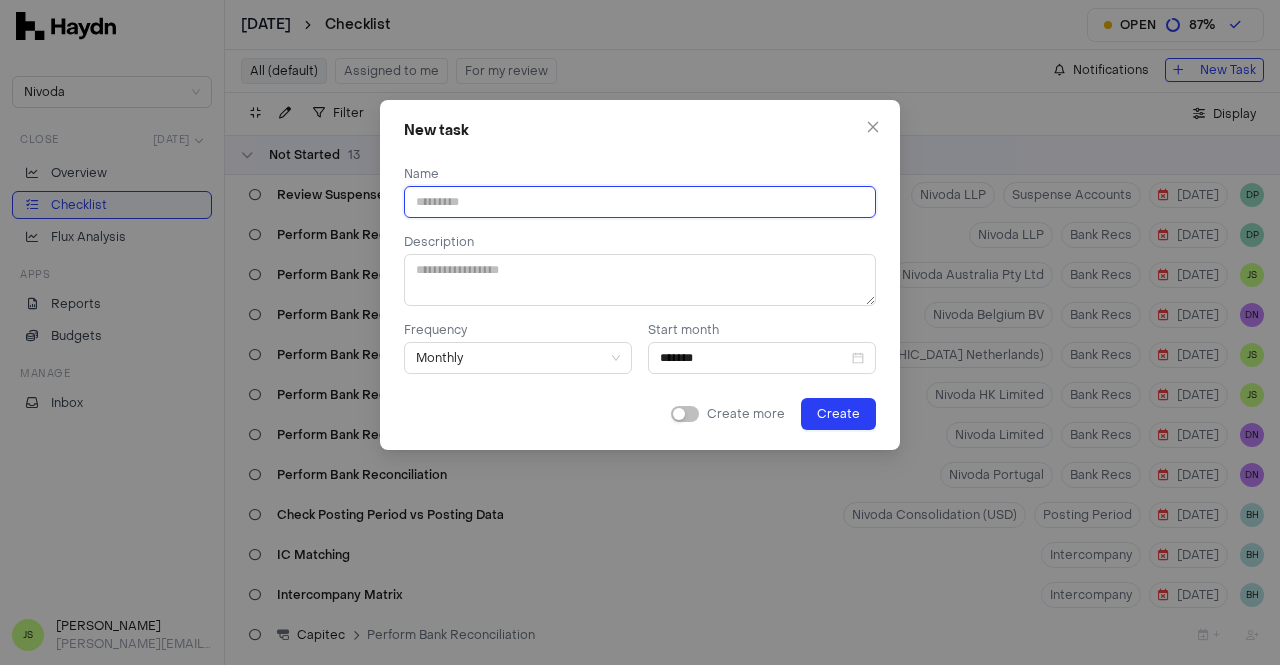click at bounding box center (640, 202) 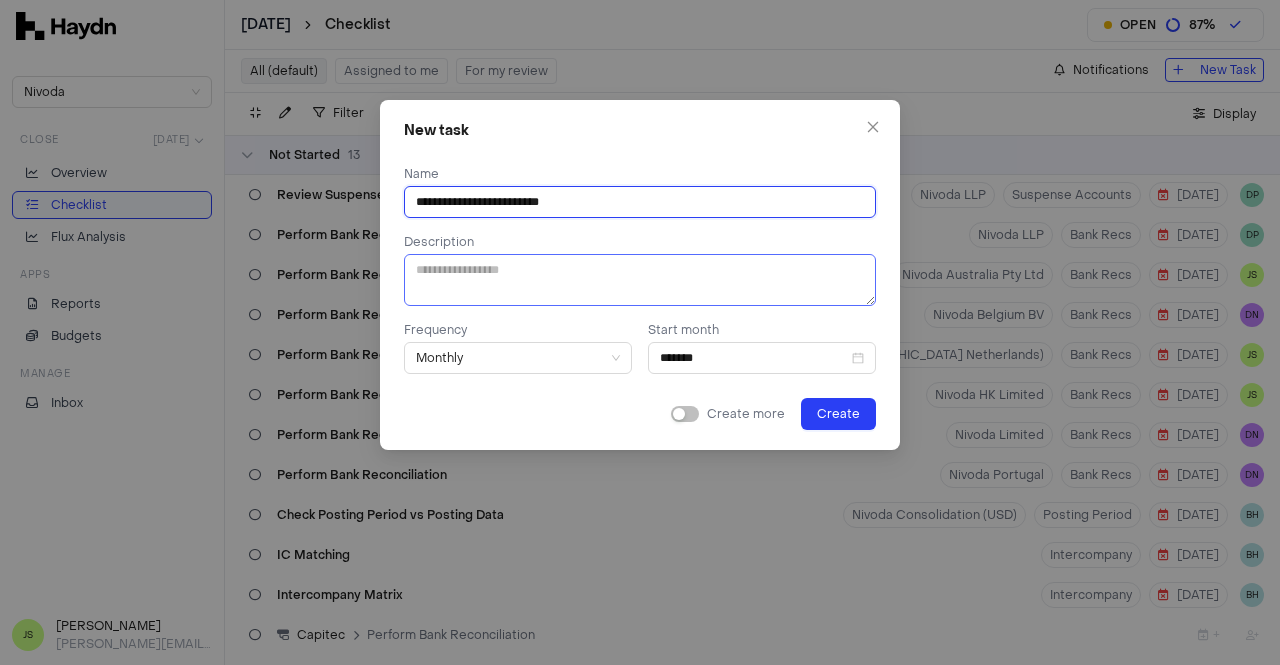 type on "**********" 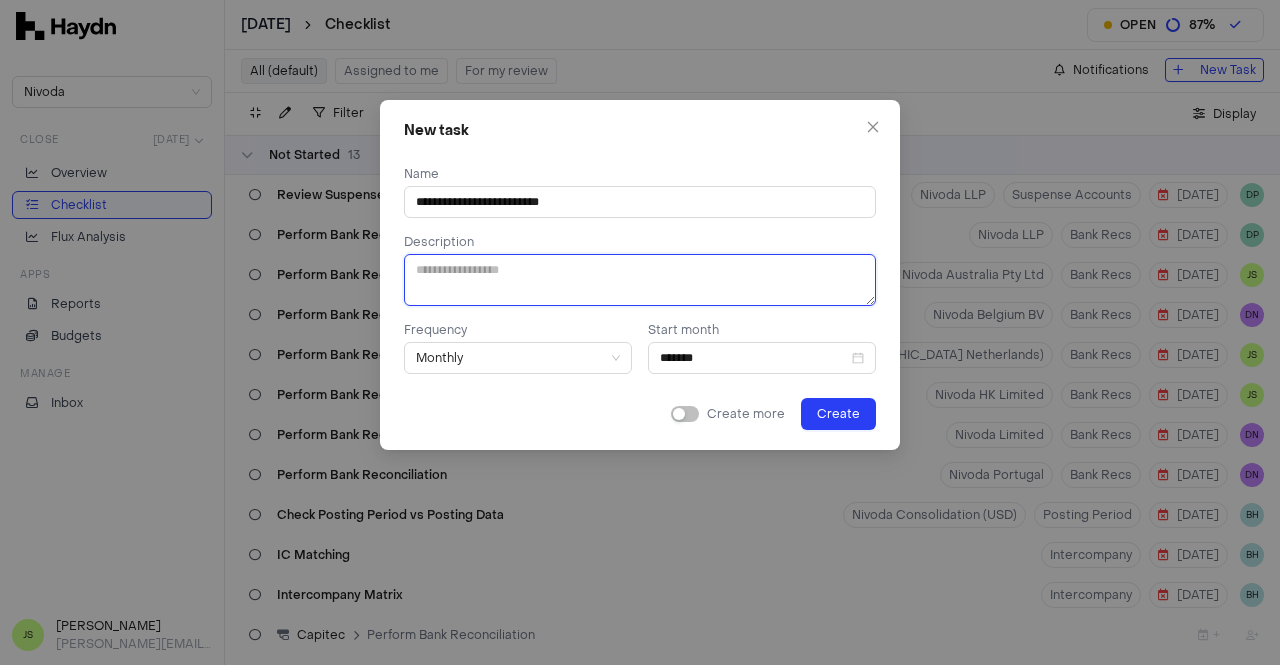 click at bounding box center (640, 280) 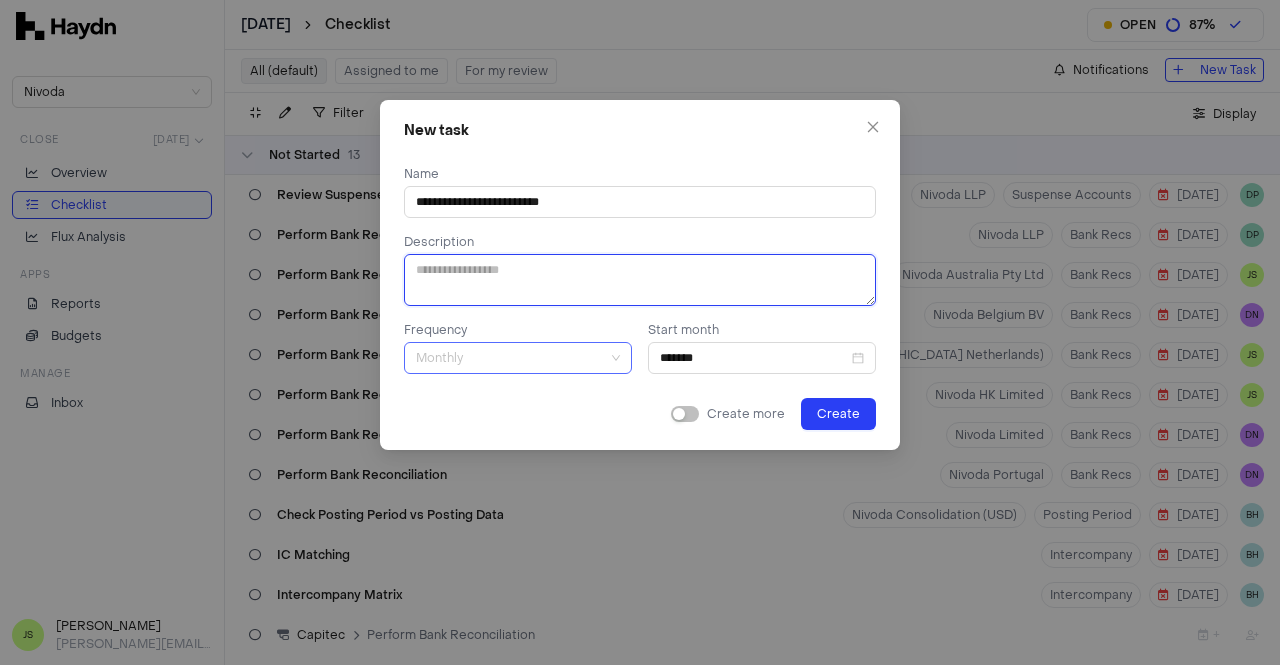 click at bounding box center [513, 358] 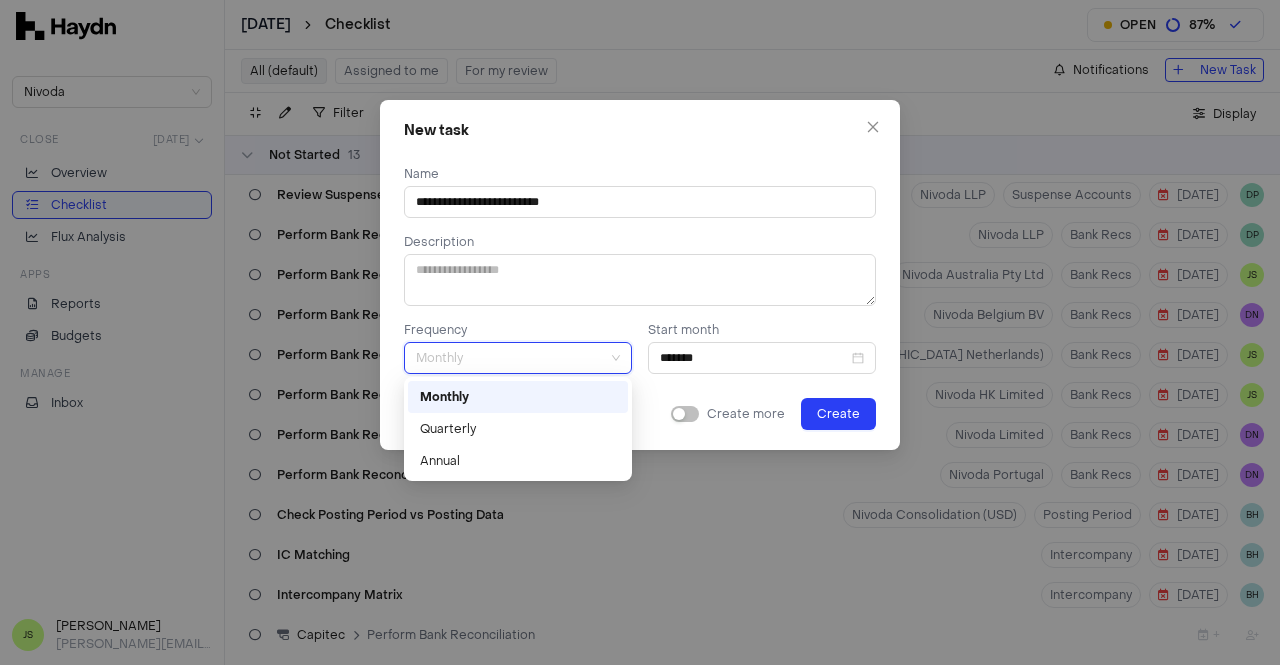 click on "Monthly" at bounding box center (518, 397) 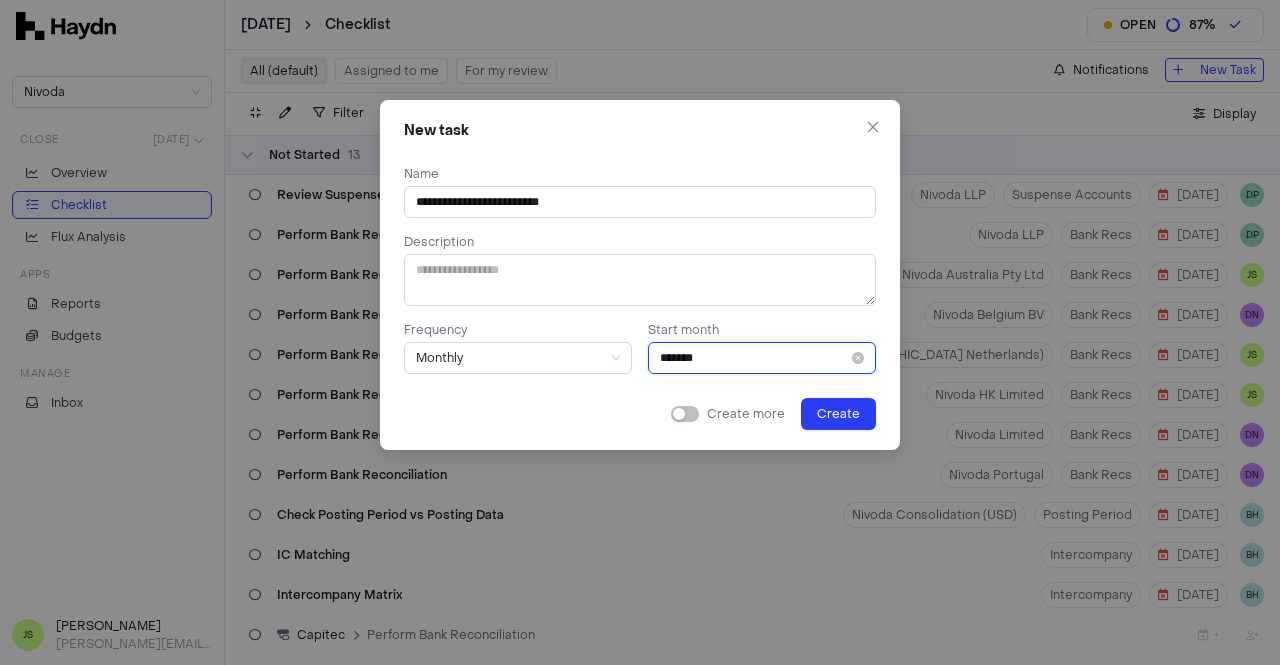 click on "*******" at bounding box center [754, 358] 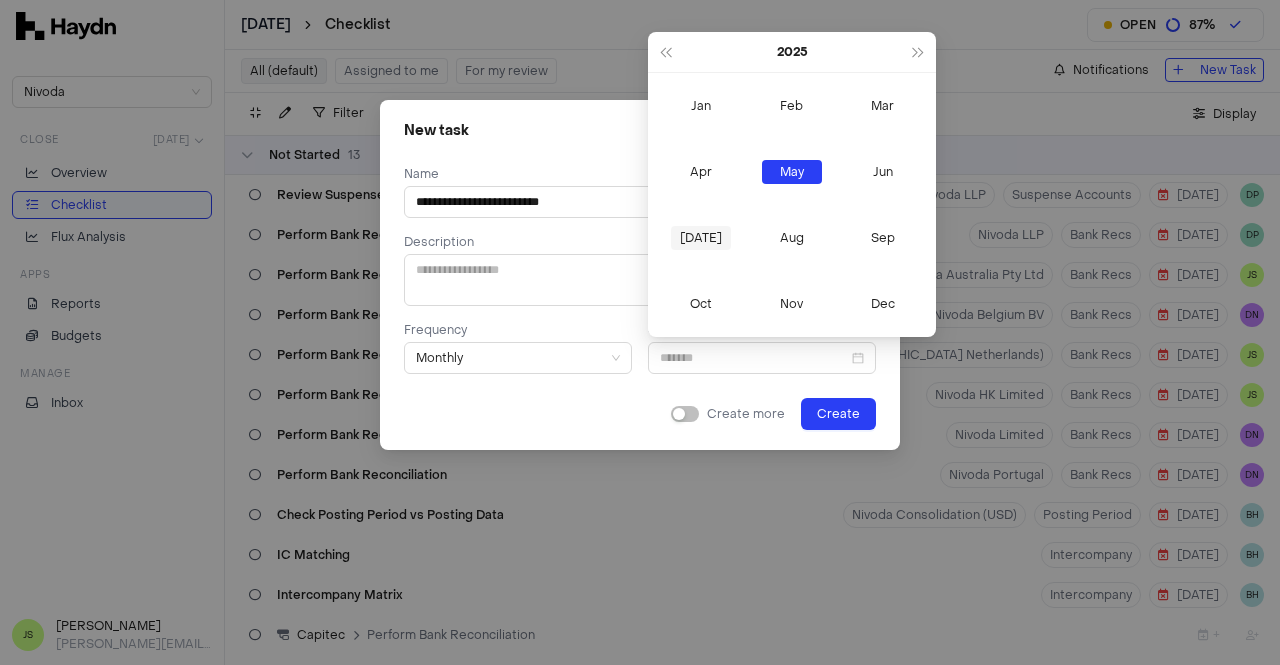 click on "Jul" at bounding box center [701, 238] 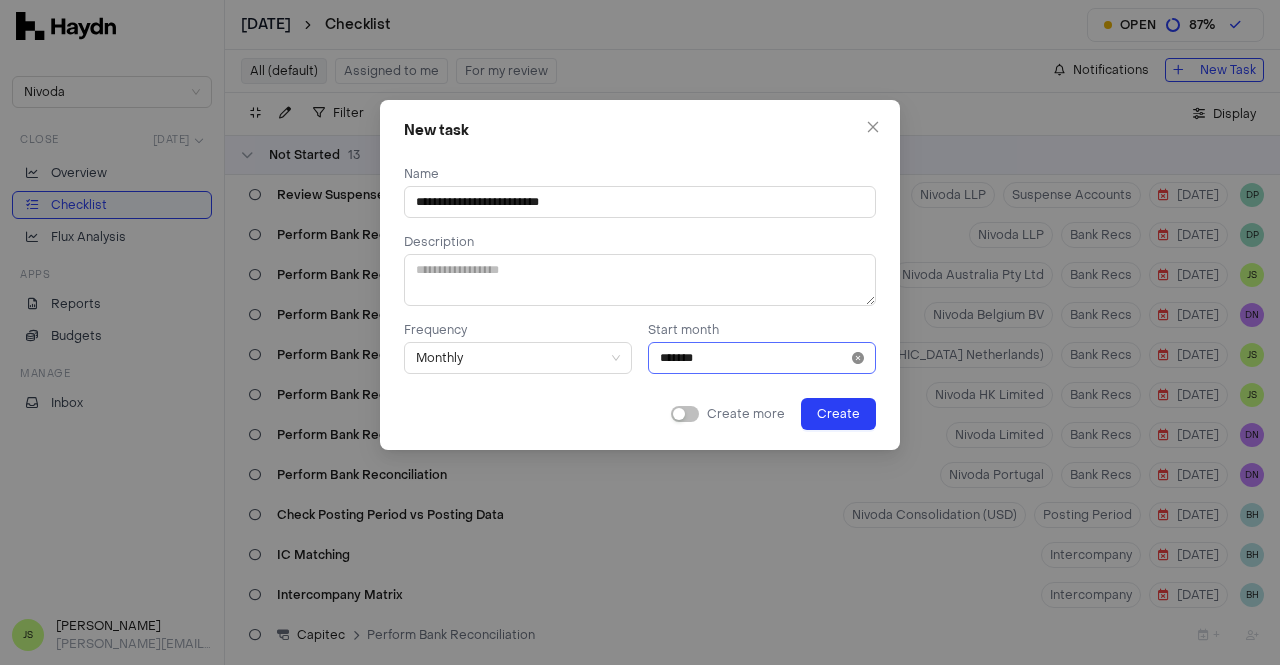 click 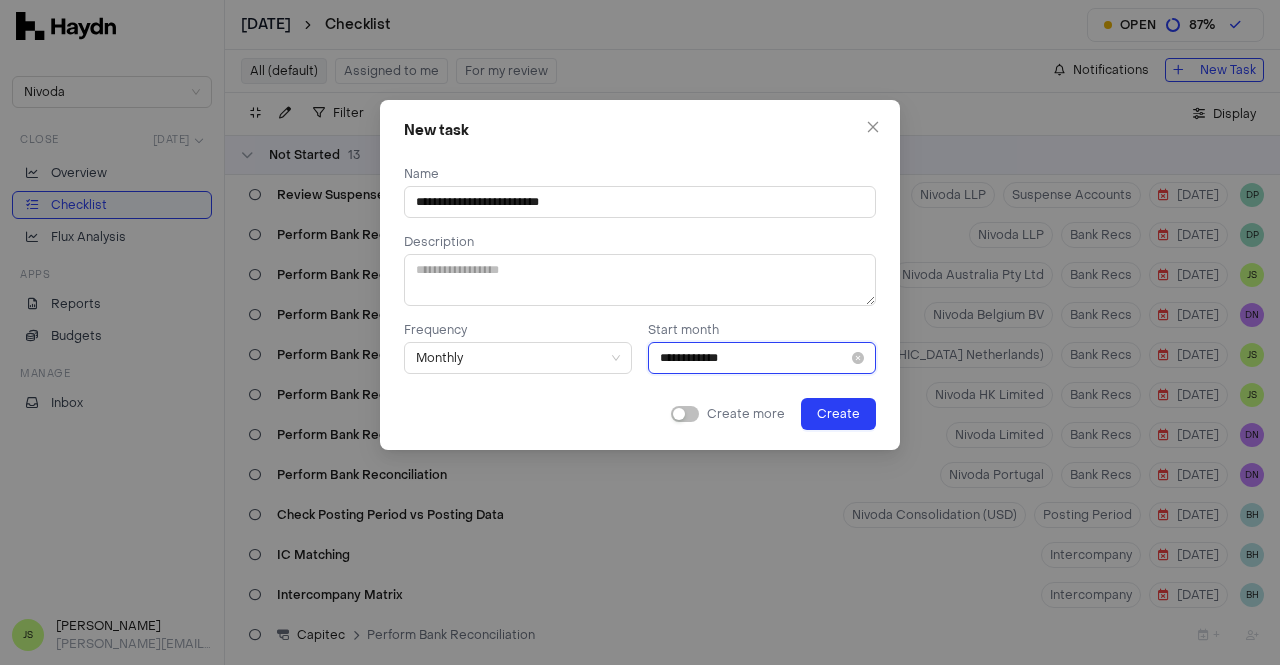 click on "**********" at bounding box center (754, 358) 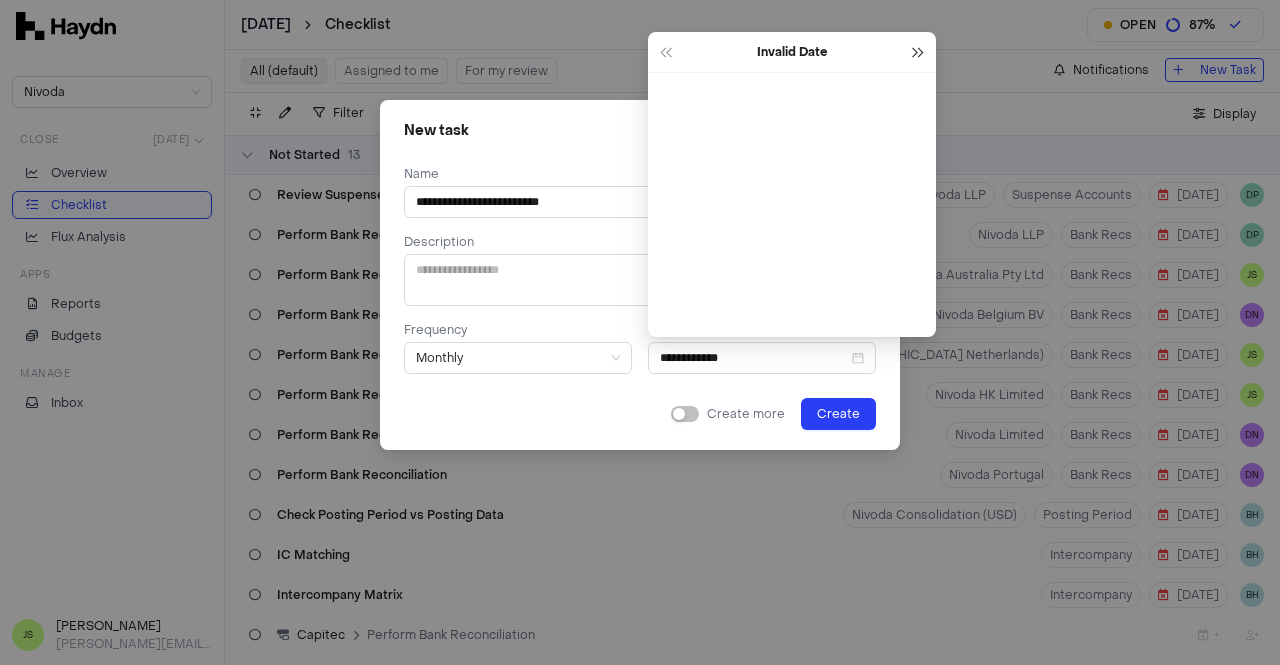 click at bounding box center [918, 52] 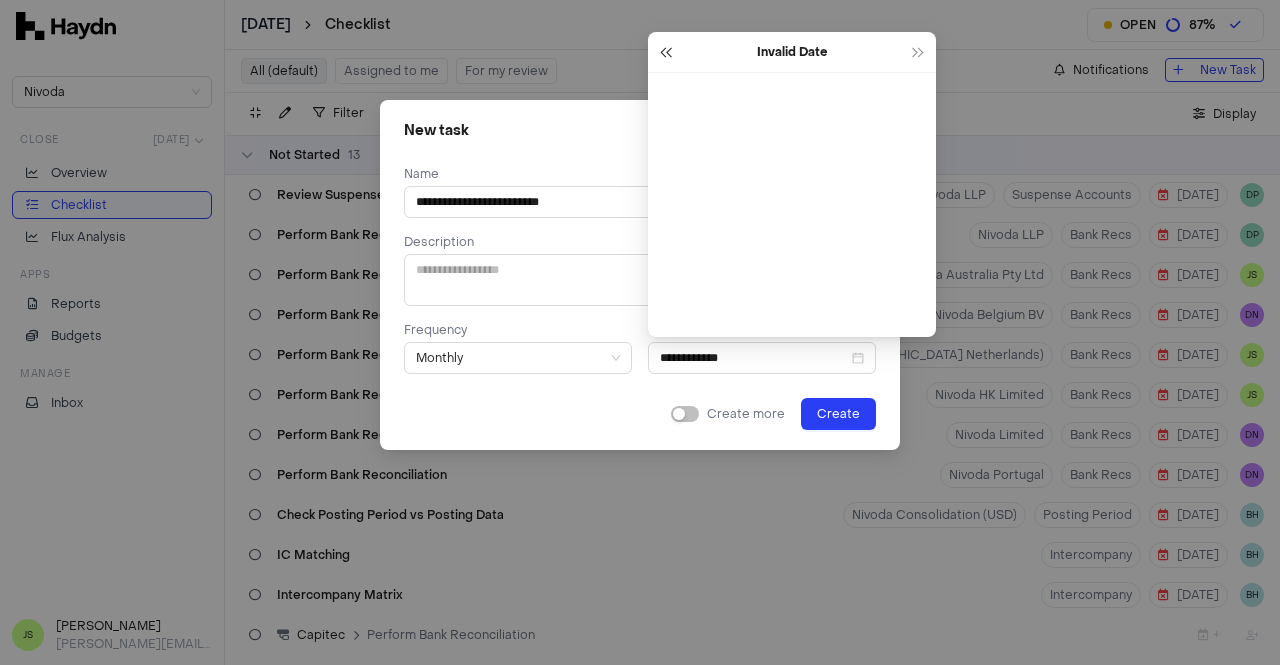 click at bounding box center [665, 52] 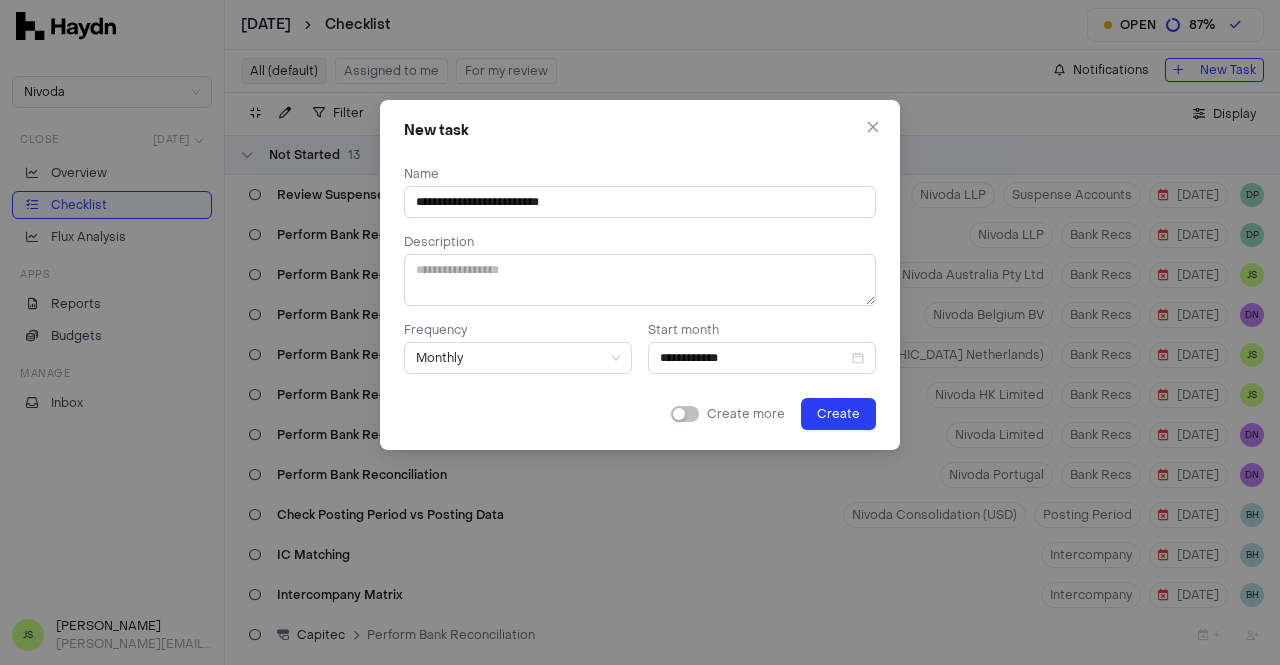 click on "Create more Create" at bounding box center [640, 414] 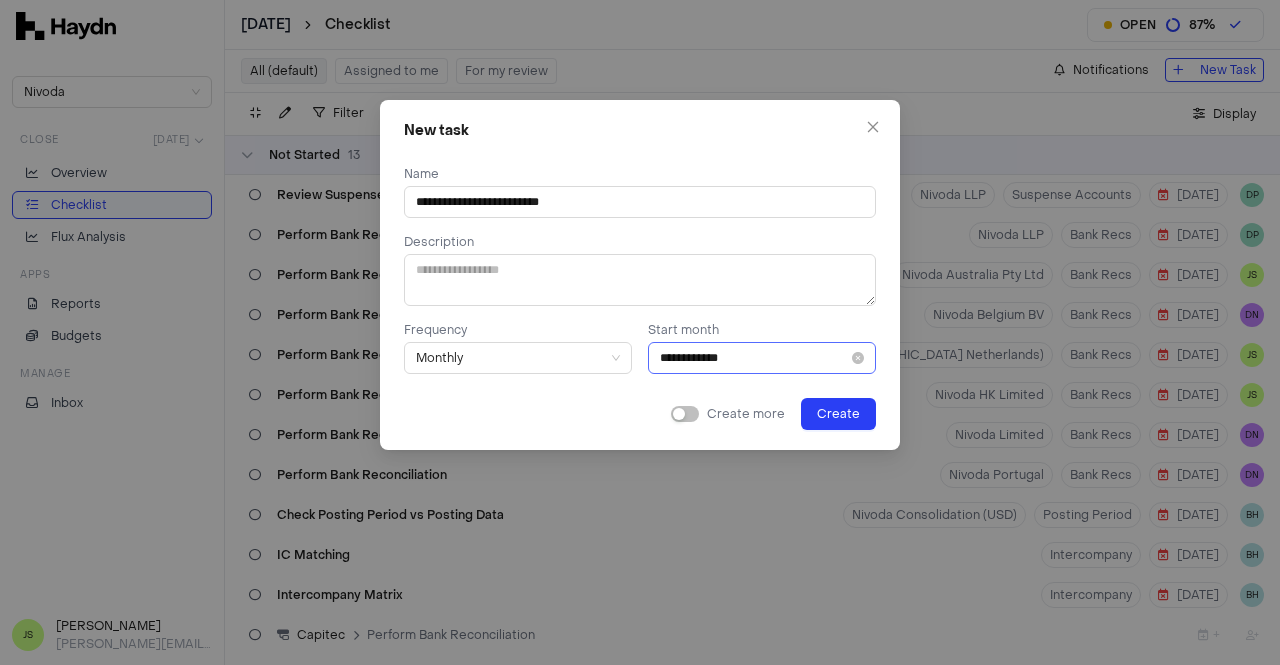 click on "**********" at bounding box center (762, 358) 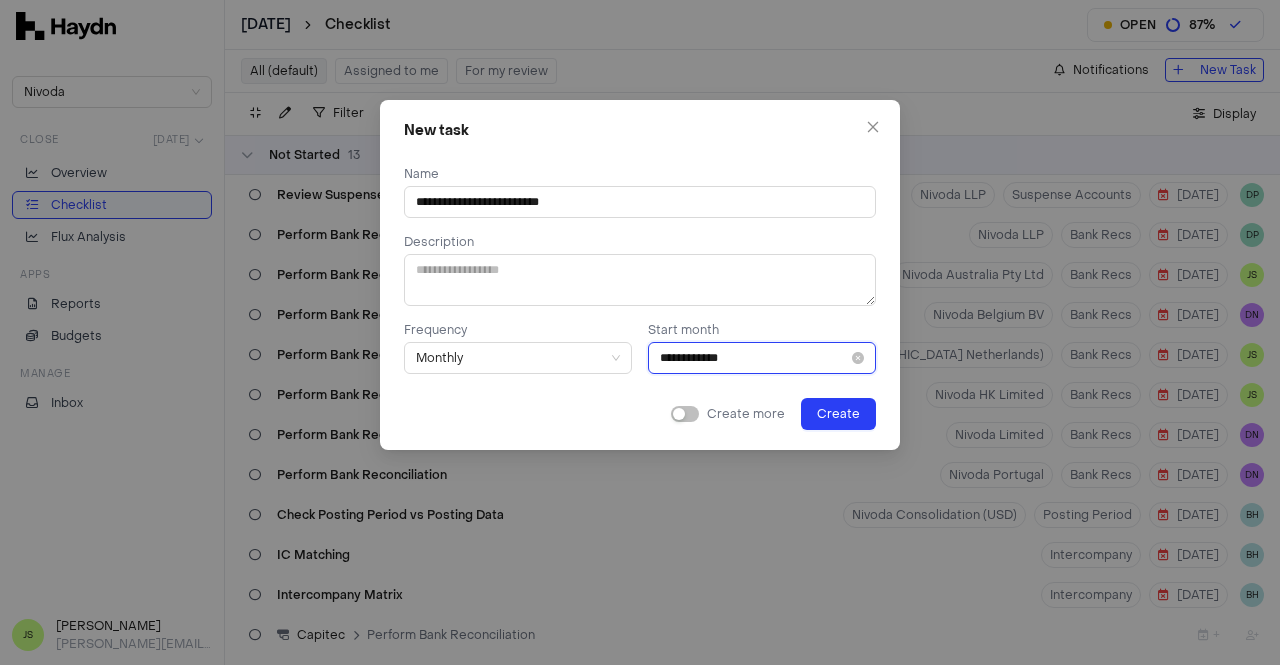 click on "**********" at bounding box center [762, 358] 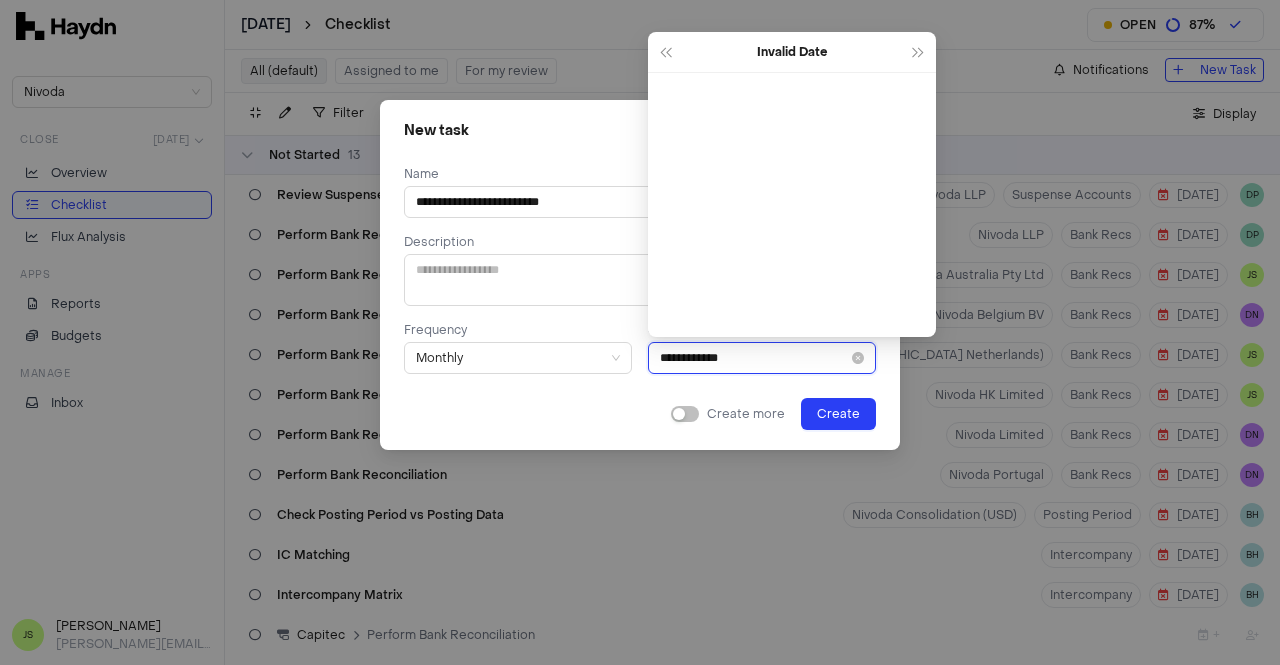 click on "**********" at bounding box center [762, 358] 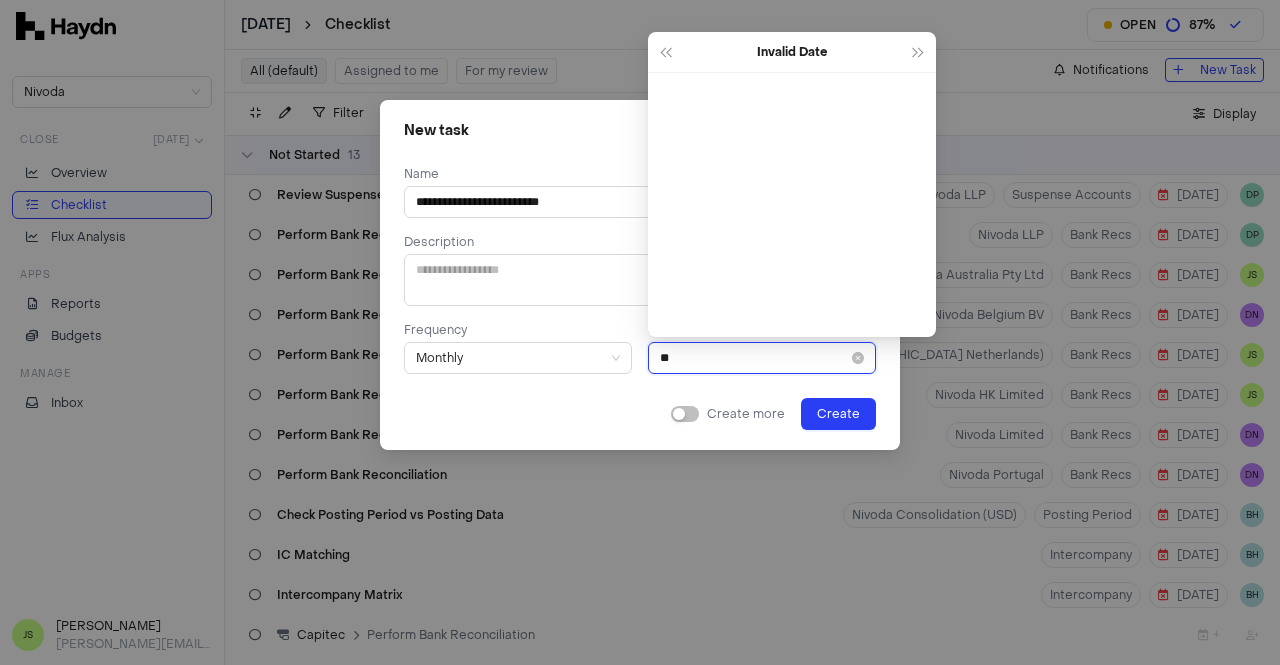 type on "*" 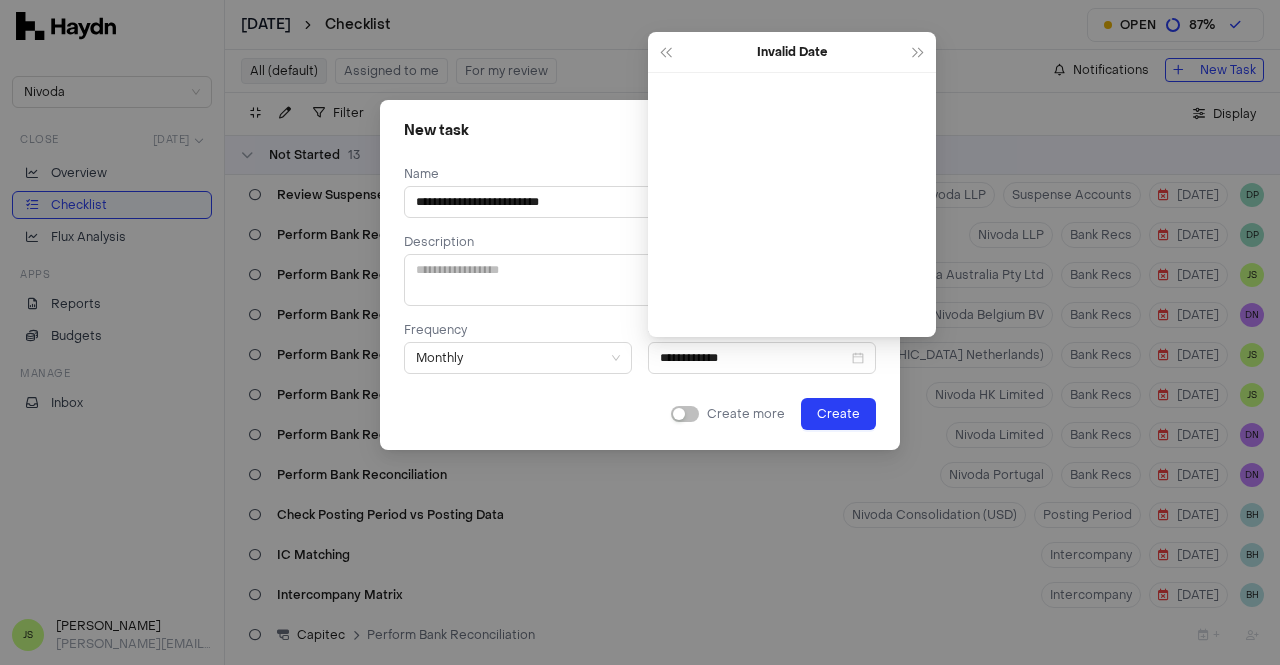 click on "Create more Create" at bounding box center [640, 414] 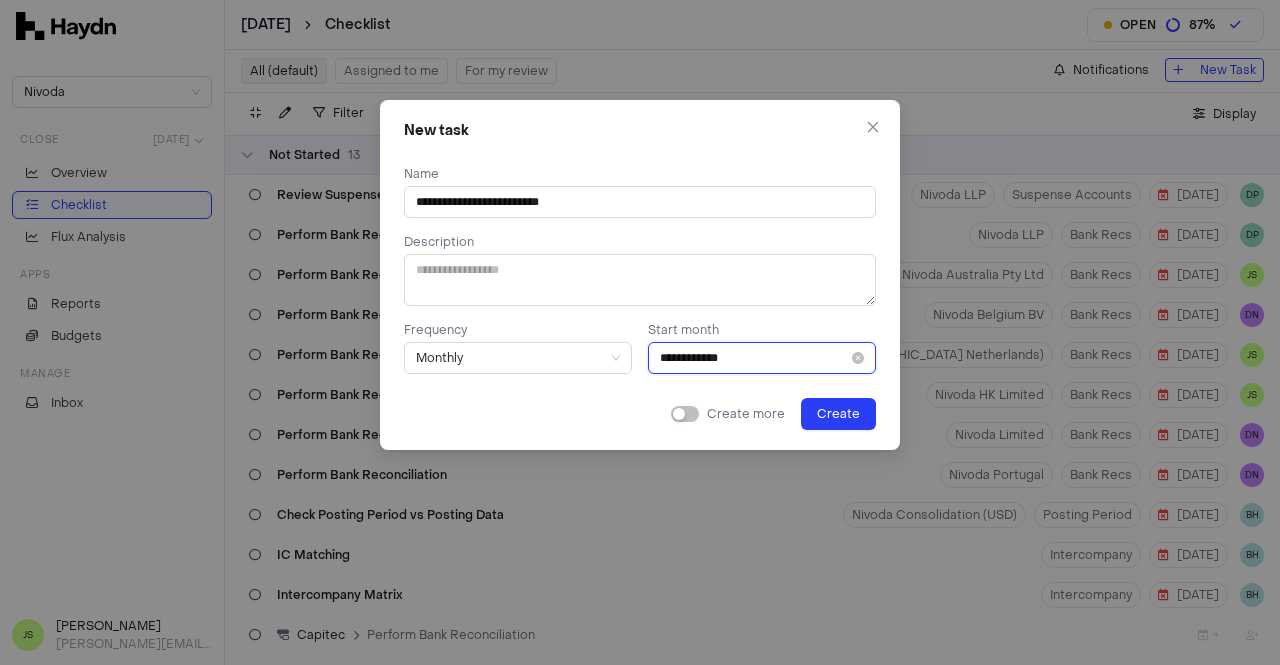 click on "**********" at bounding box center (754, 358) 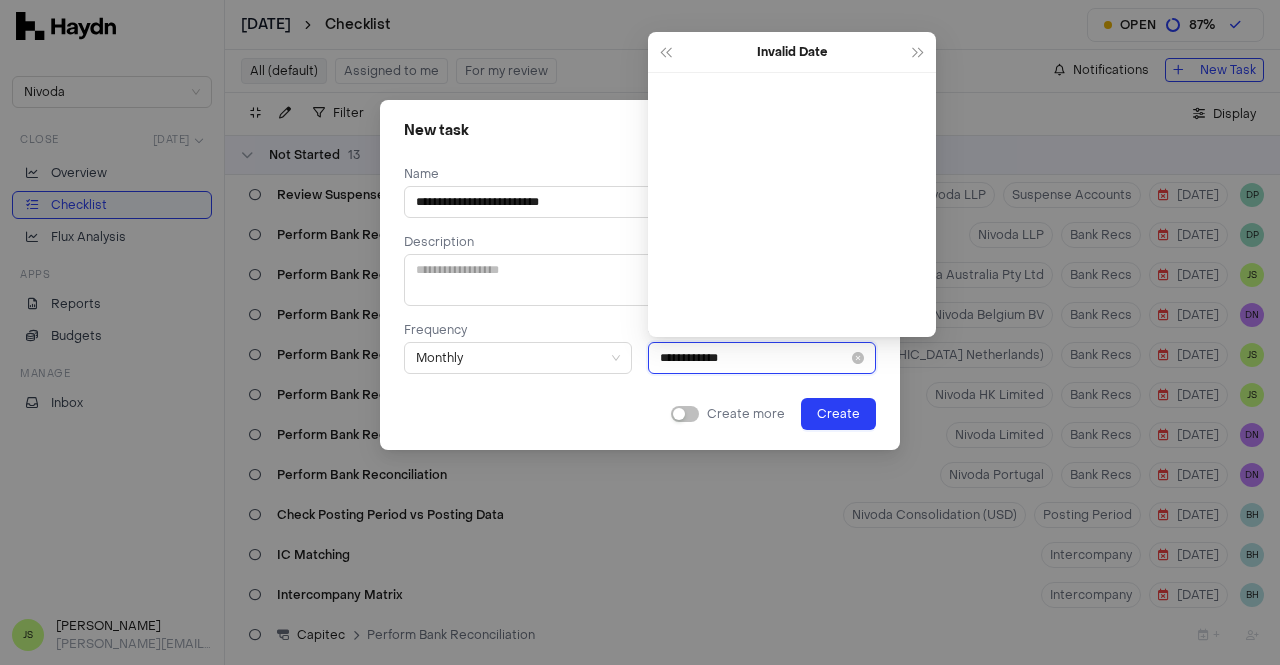 click on "**********" at bounding box center [754, 358] 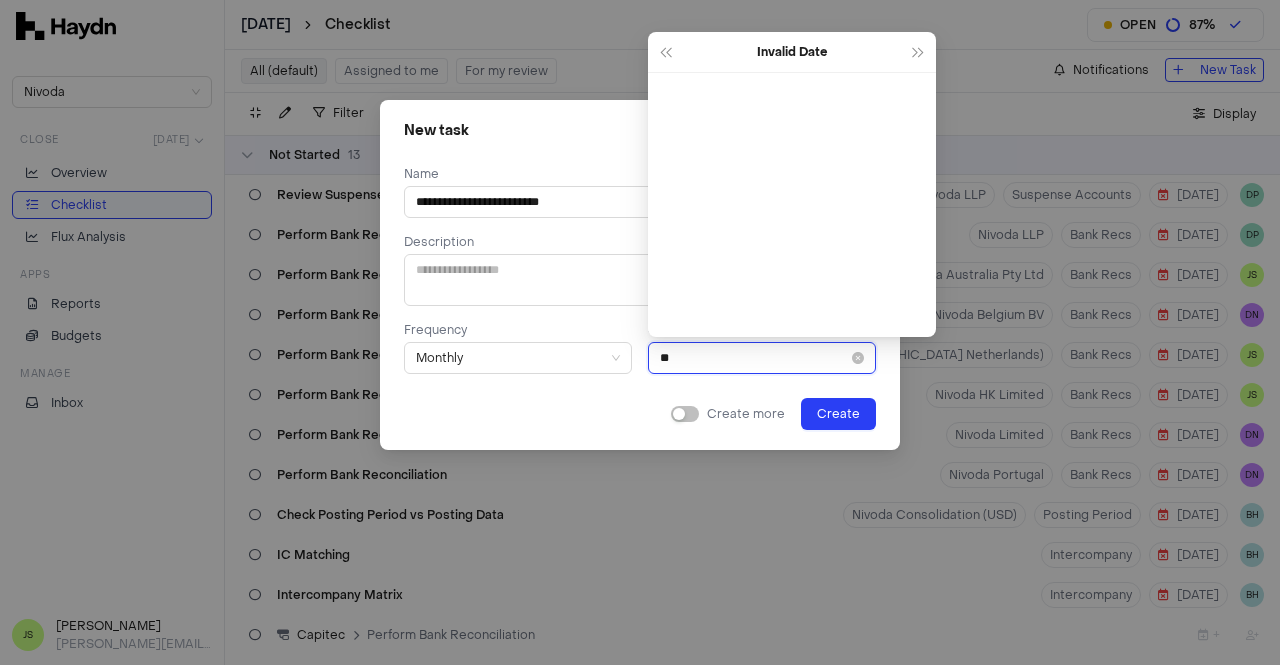 type on "*" 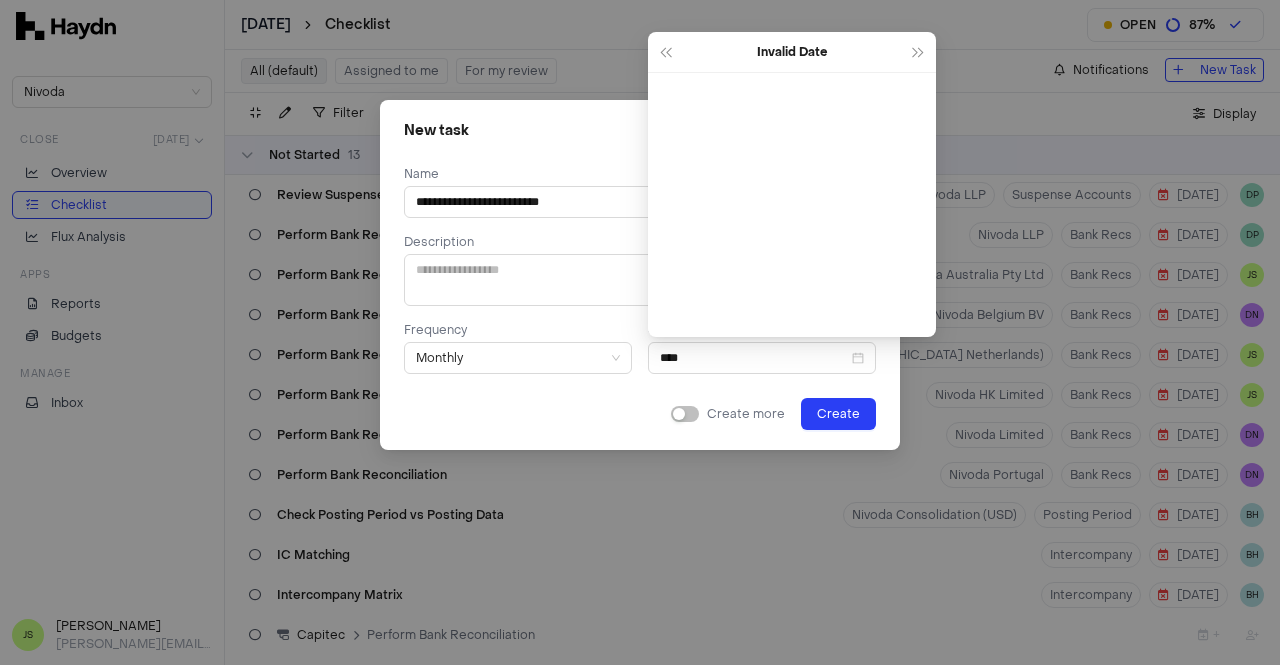 type on "**********" 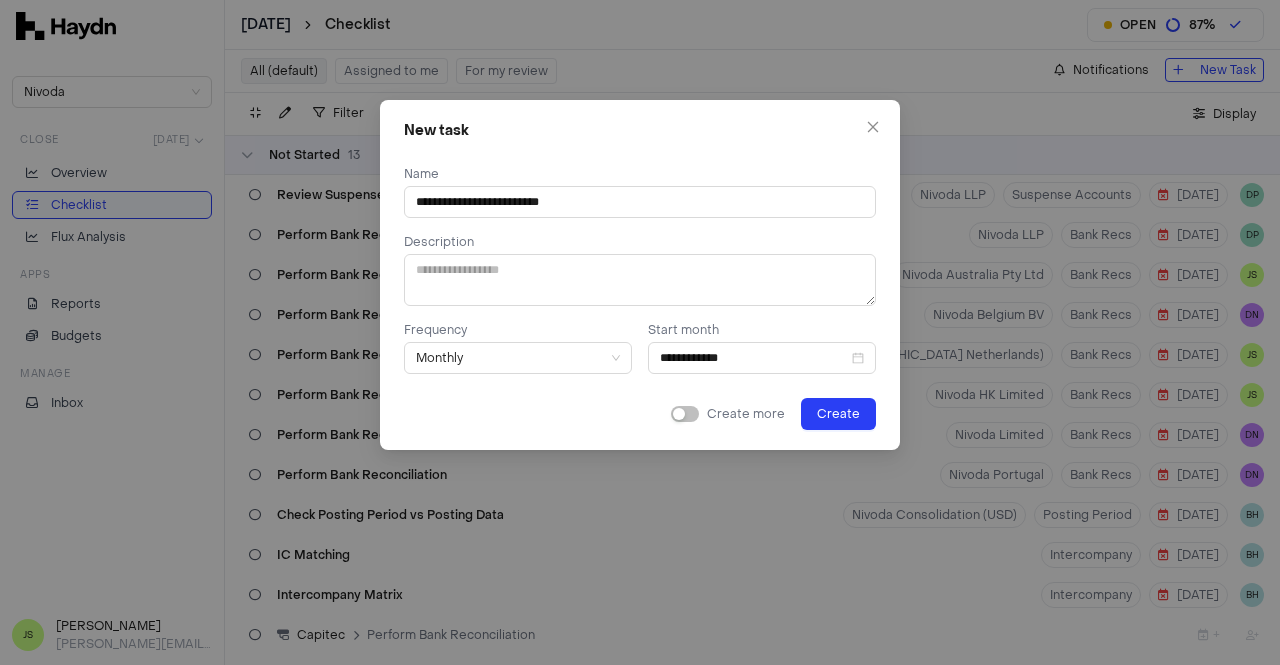 click on "**********" at bounding box center [640, 275] 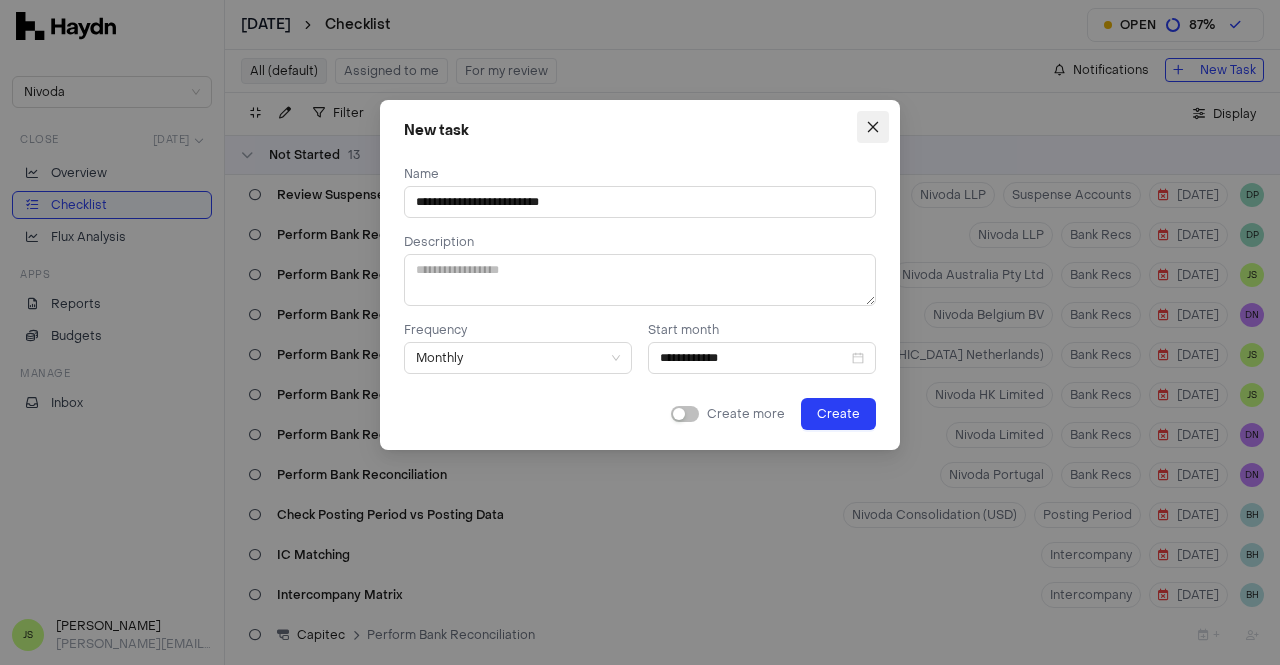 click 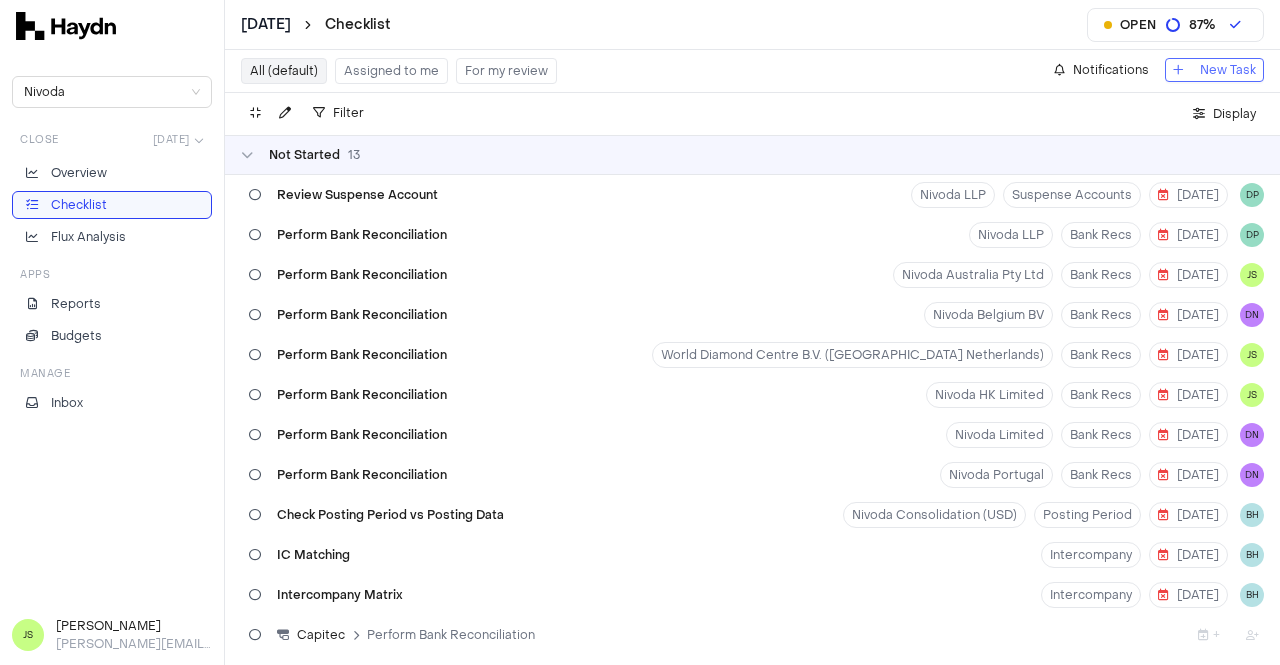 click on "New Task" at bounding box center [1228, 70] 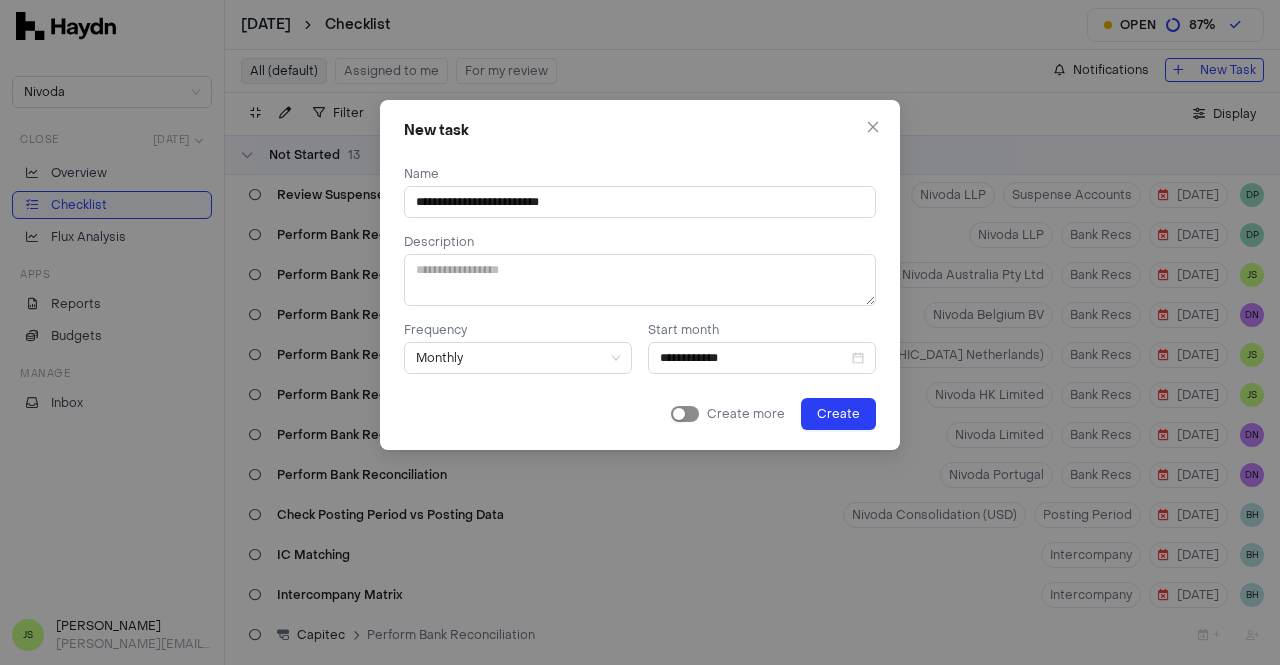 click at bounding box center (685, 414) 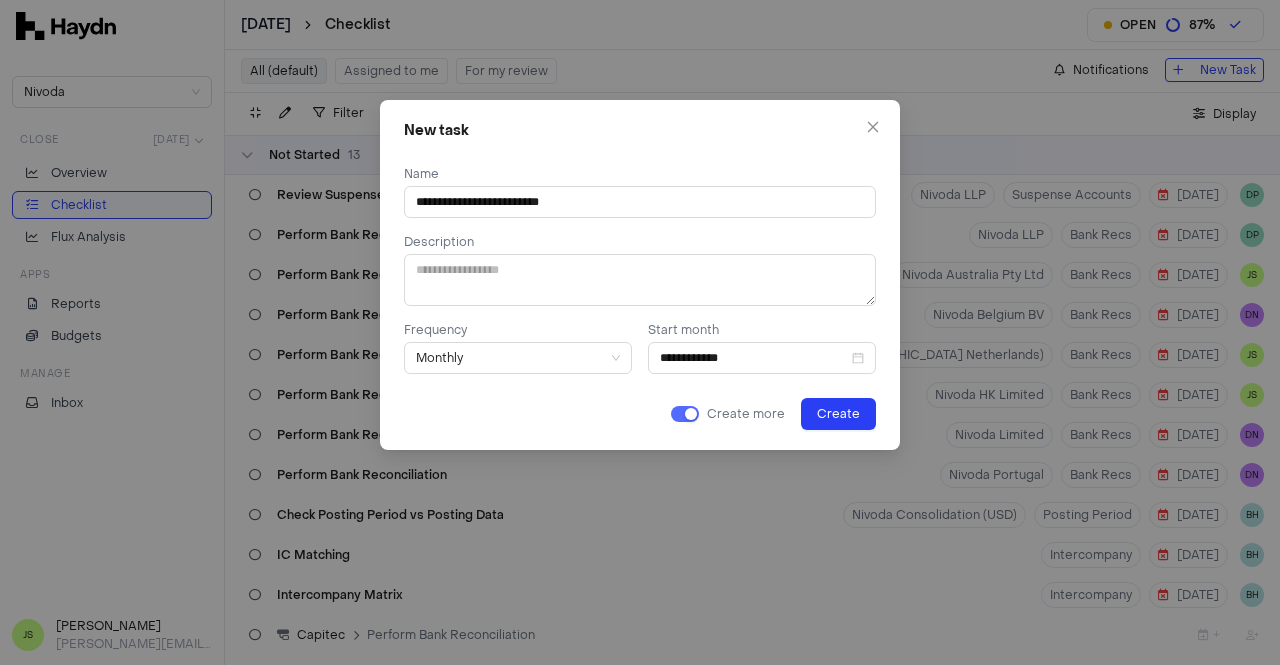 click at bounding box center (685, 414) 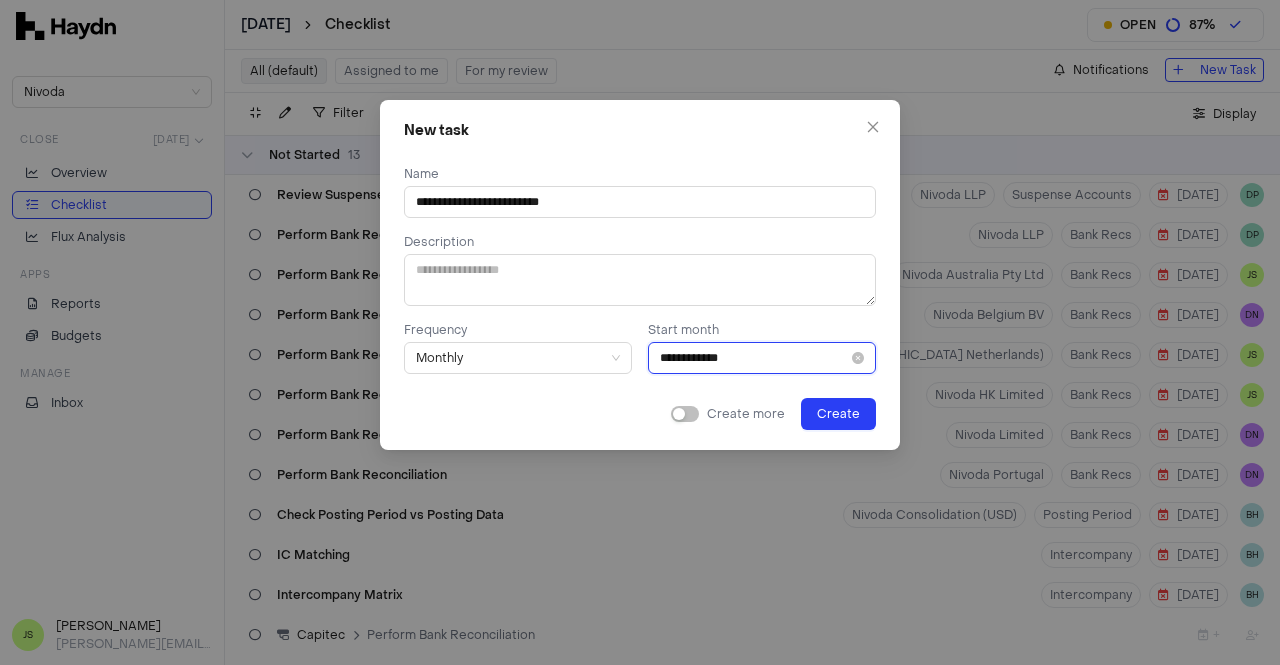 click on "**********" at bounding box center [754, 358] 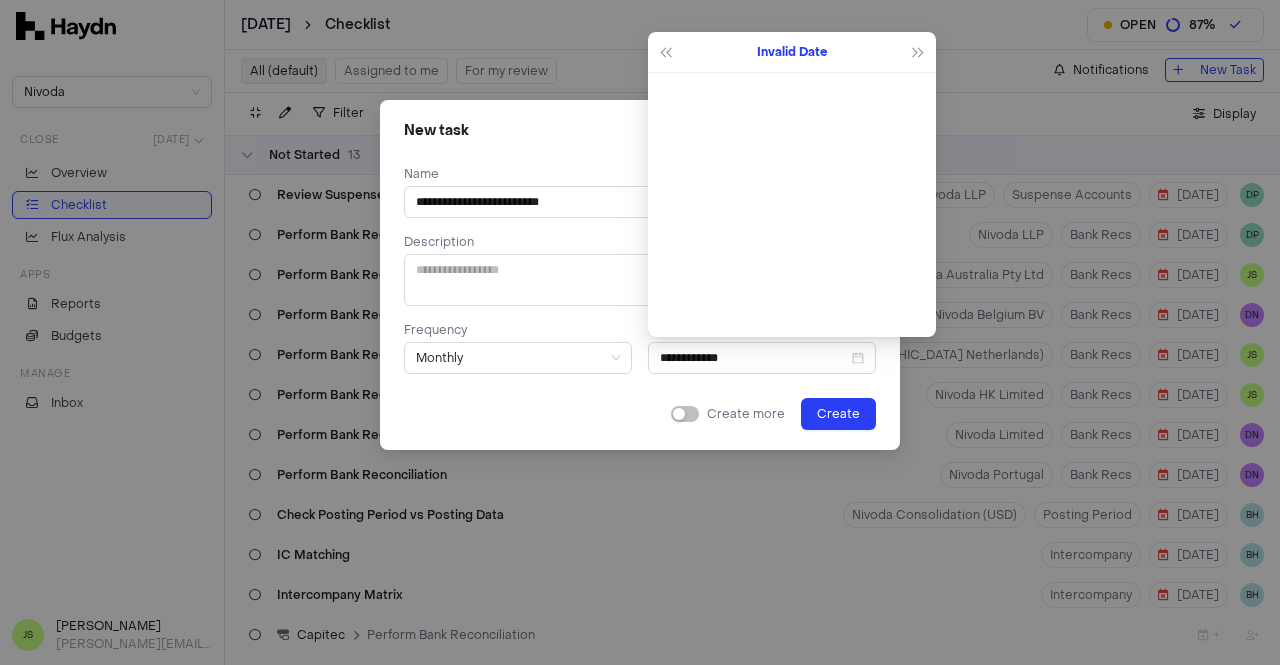 click on "Invalid Date" at bounding box center (792, 52) 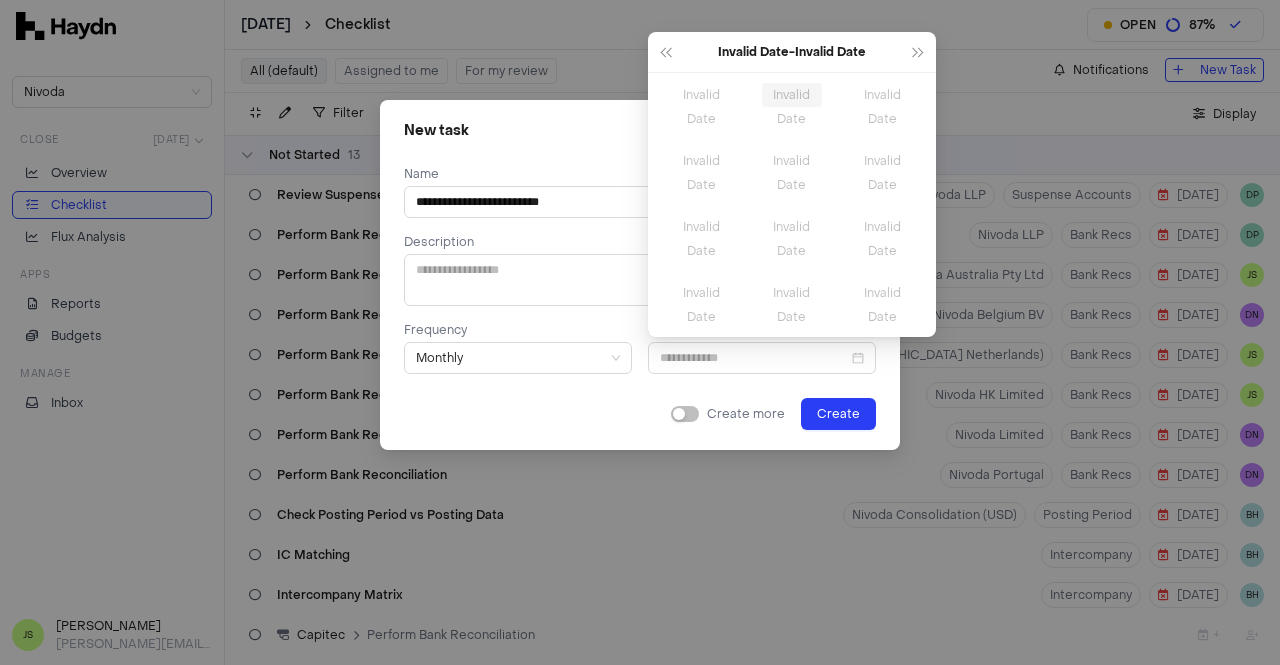 click on "Invalid Date" at bounding box center [792, 95] 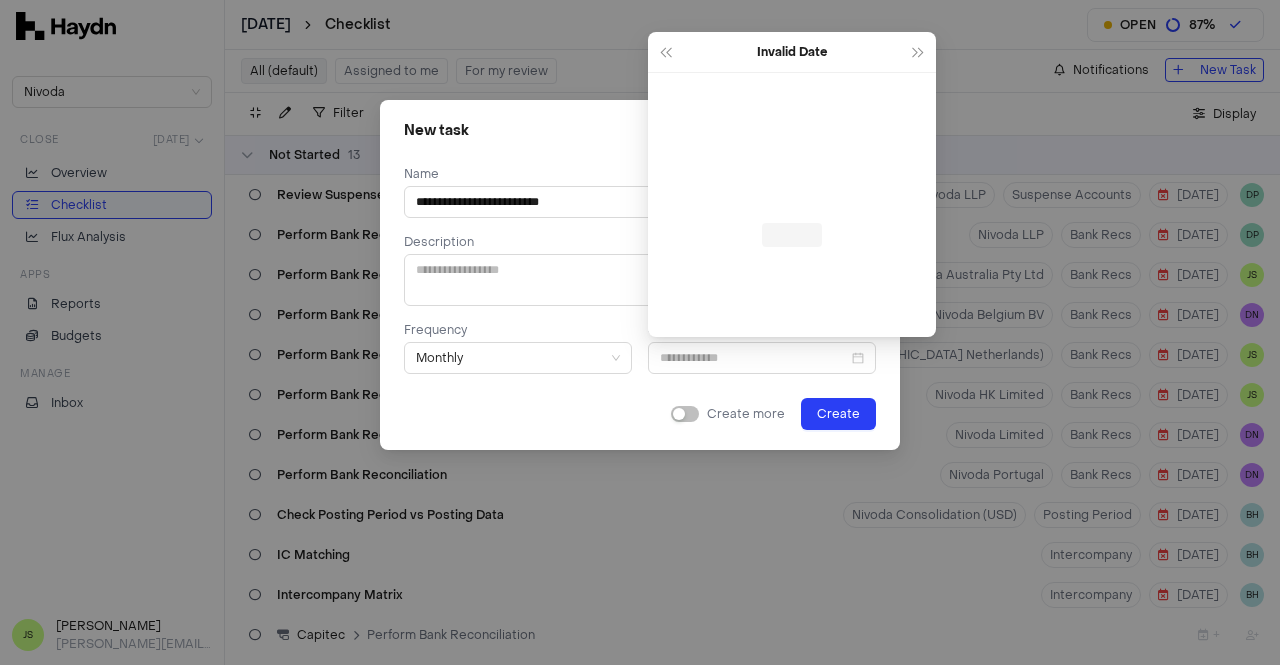 click at bounding box center [792, 235] 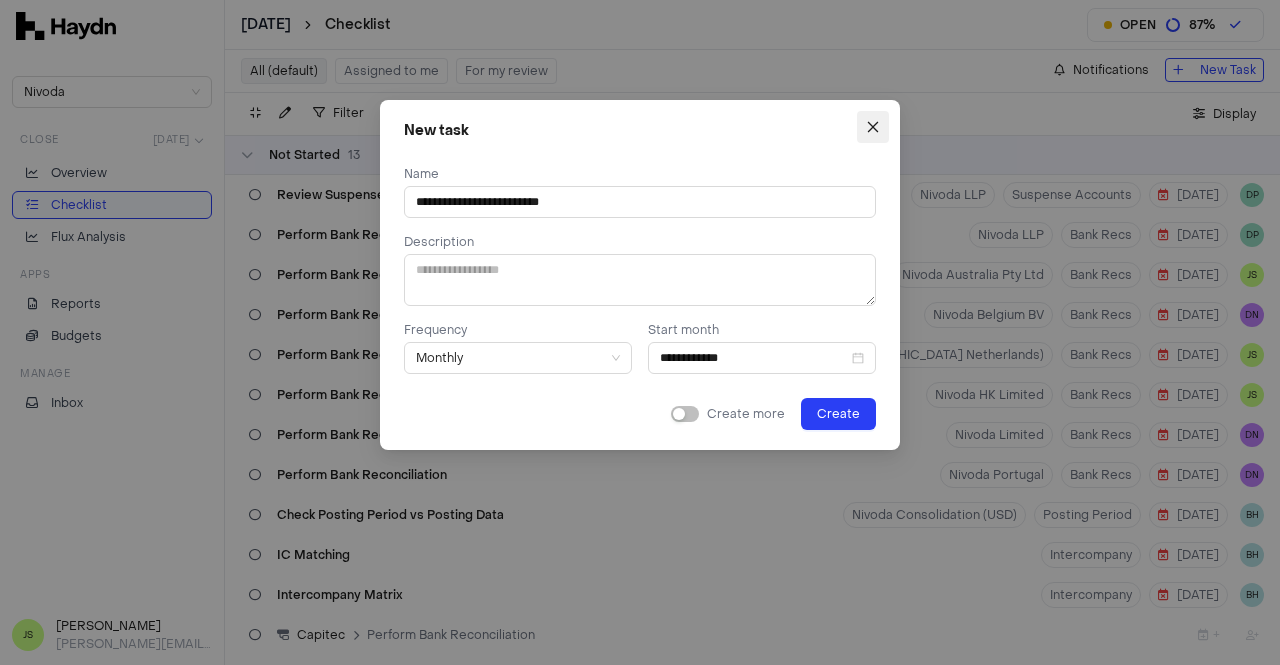 click at bounding box center (873, 127) 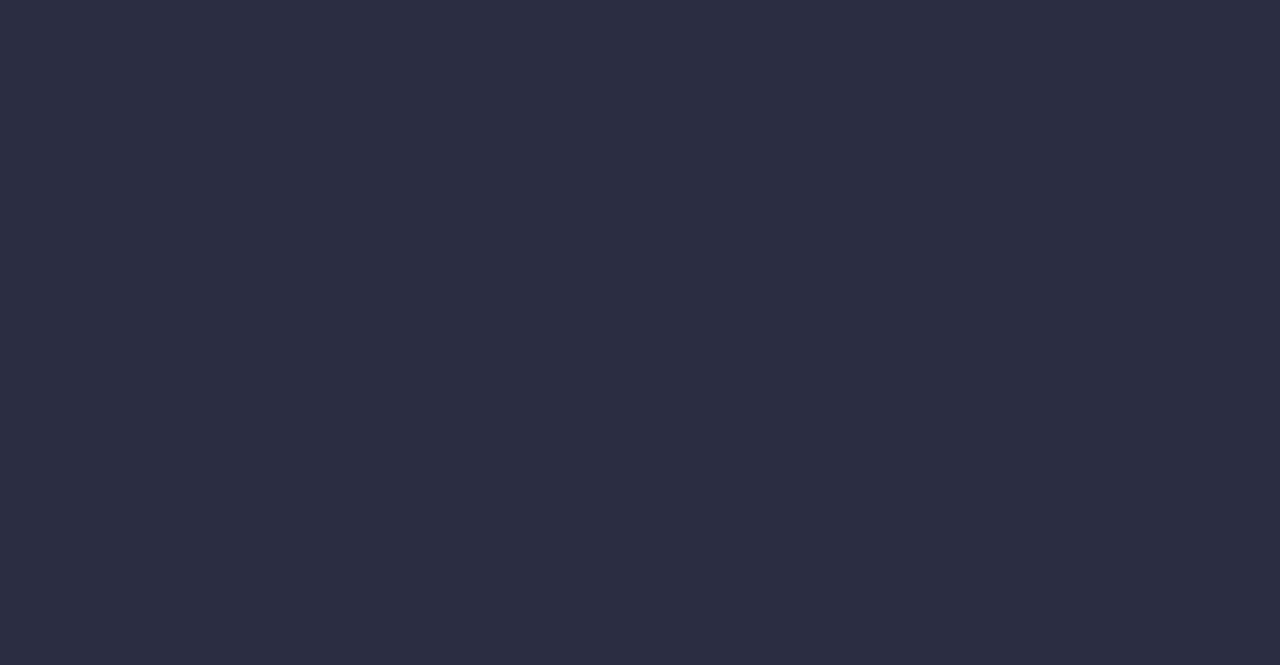 scroll, scrollTop: 0, scrollLeft: 0, axis: both 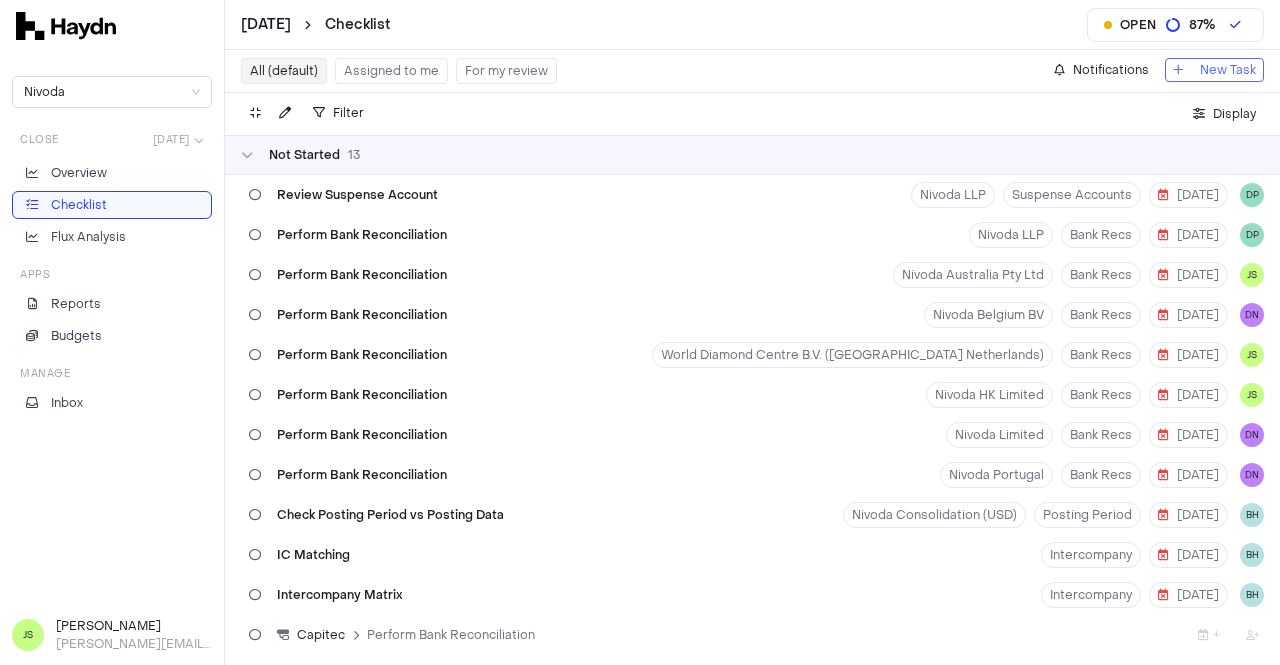 click on "New Task" at bounding box center [1228, 70] 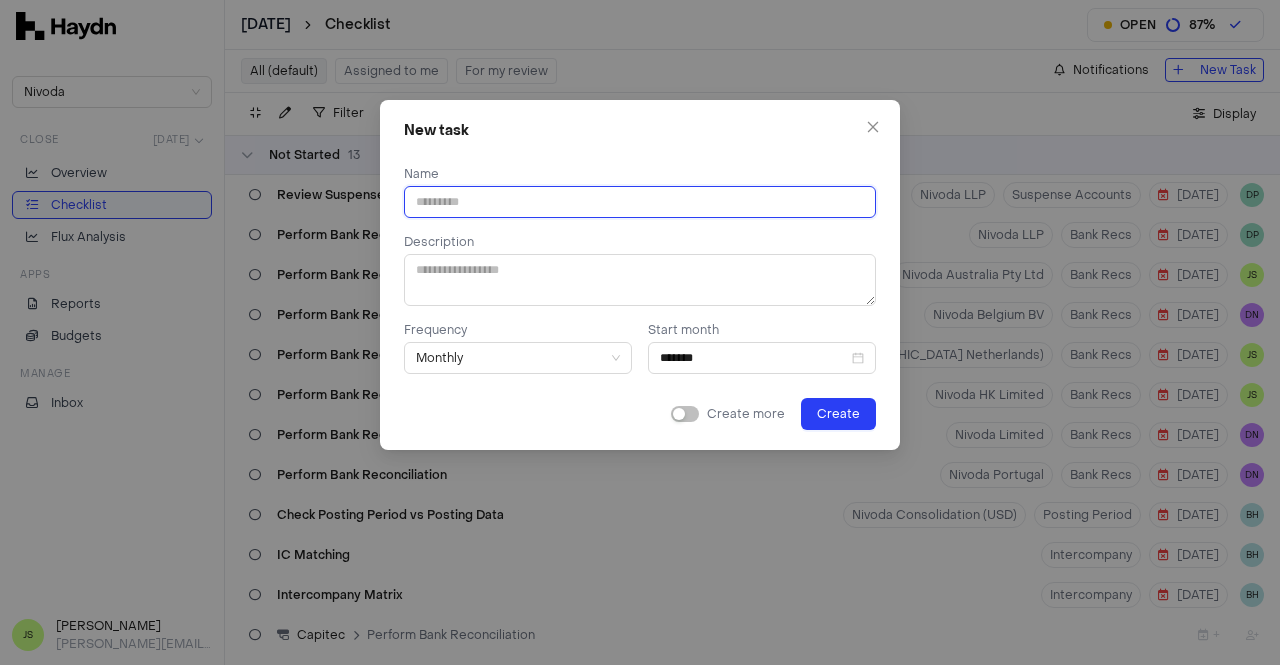 click at bounding box center [640, 202] 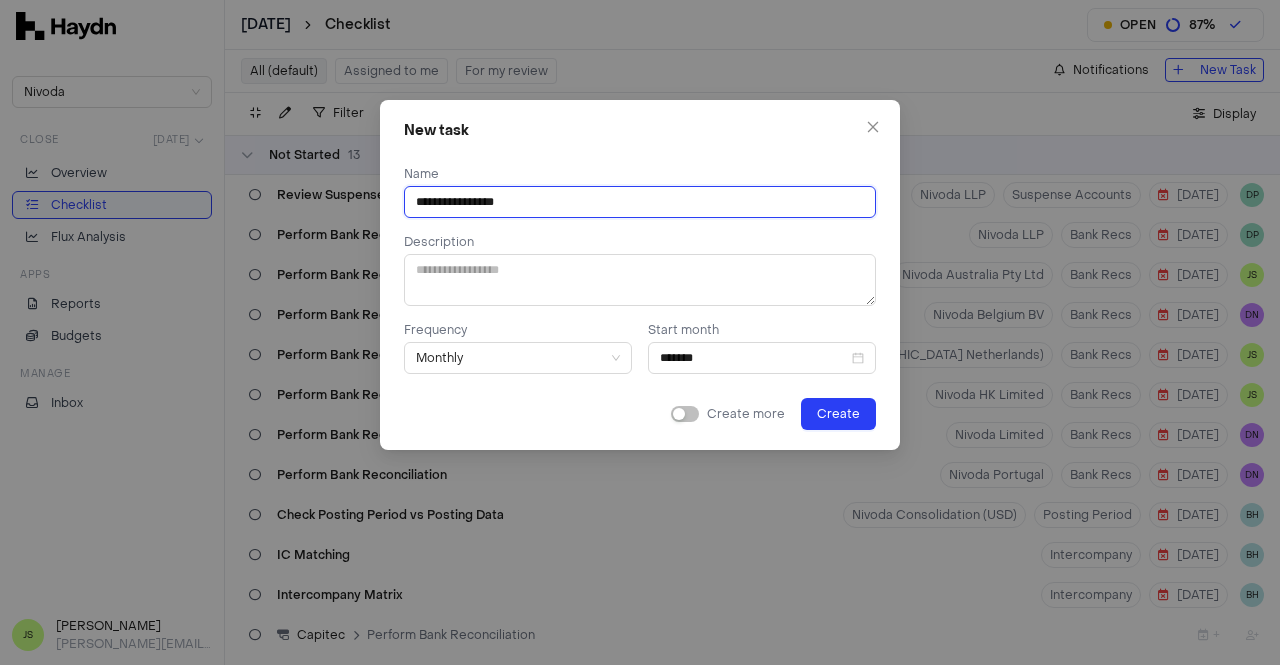 type on "**********" 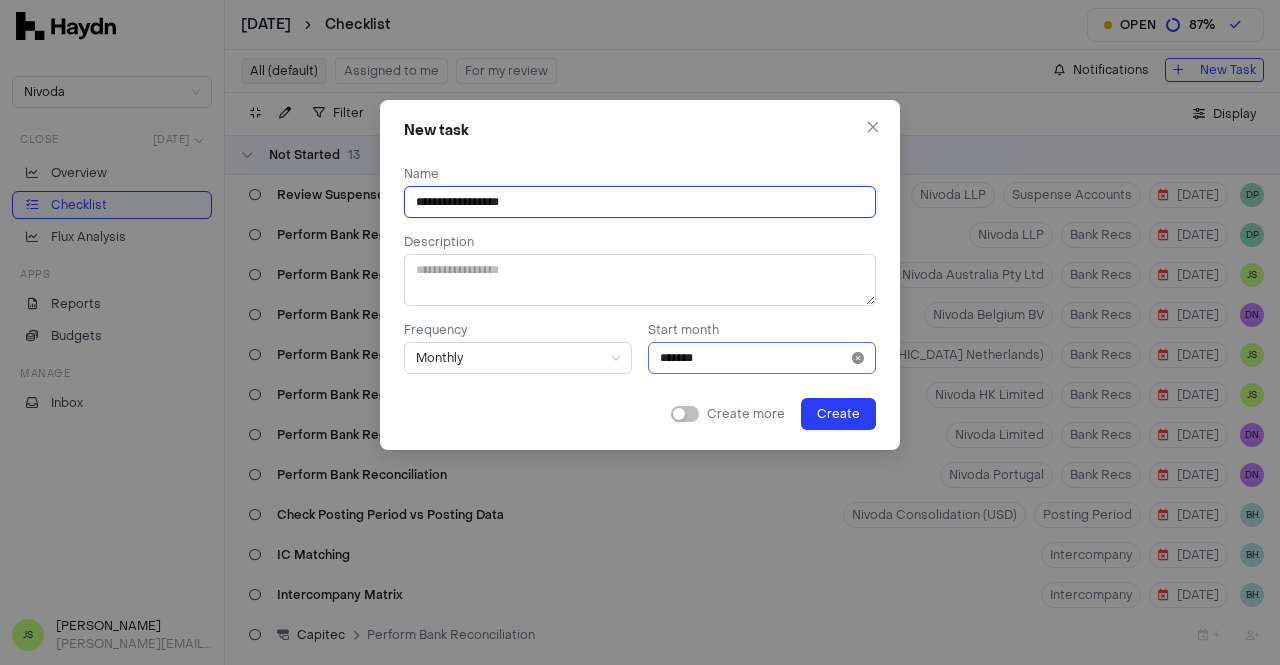 click 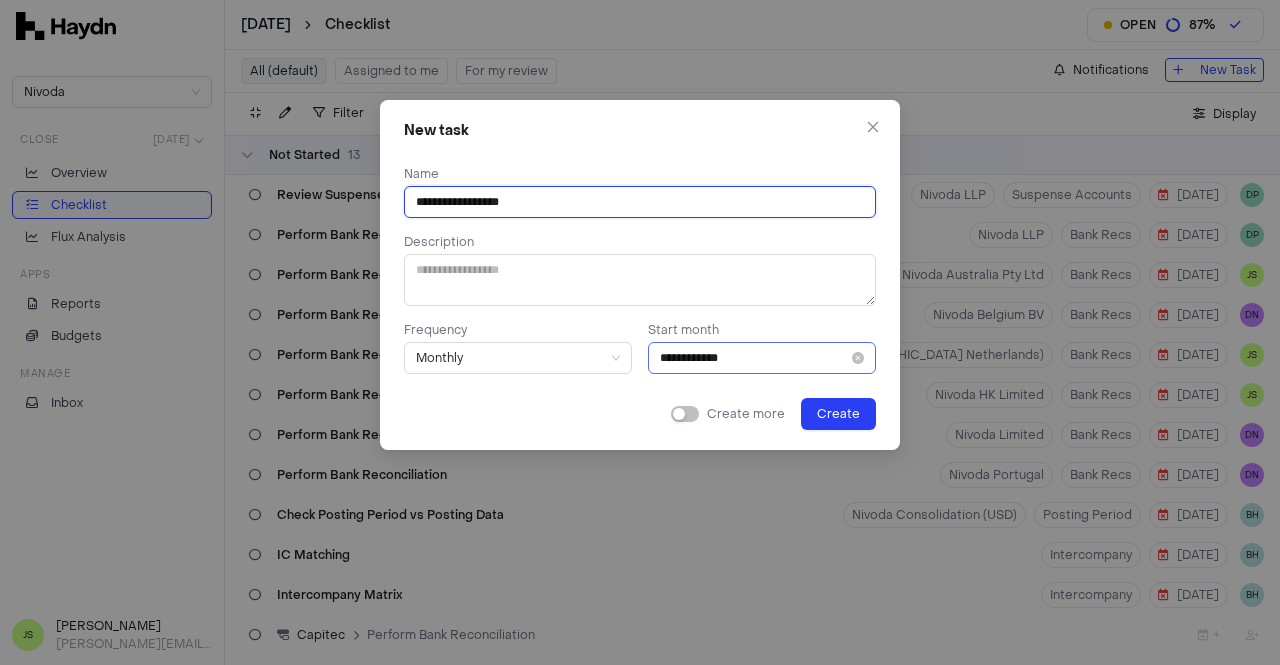 click 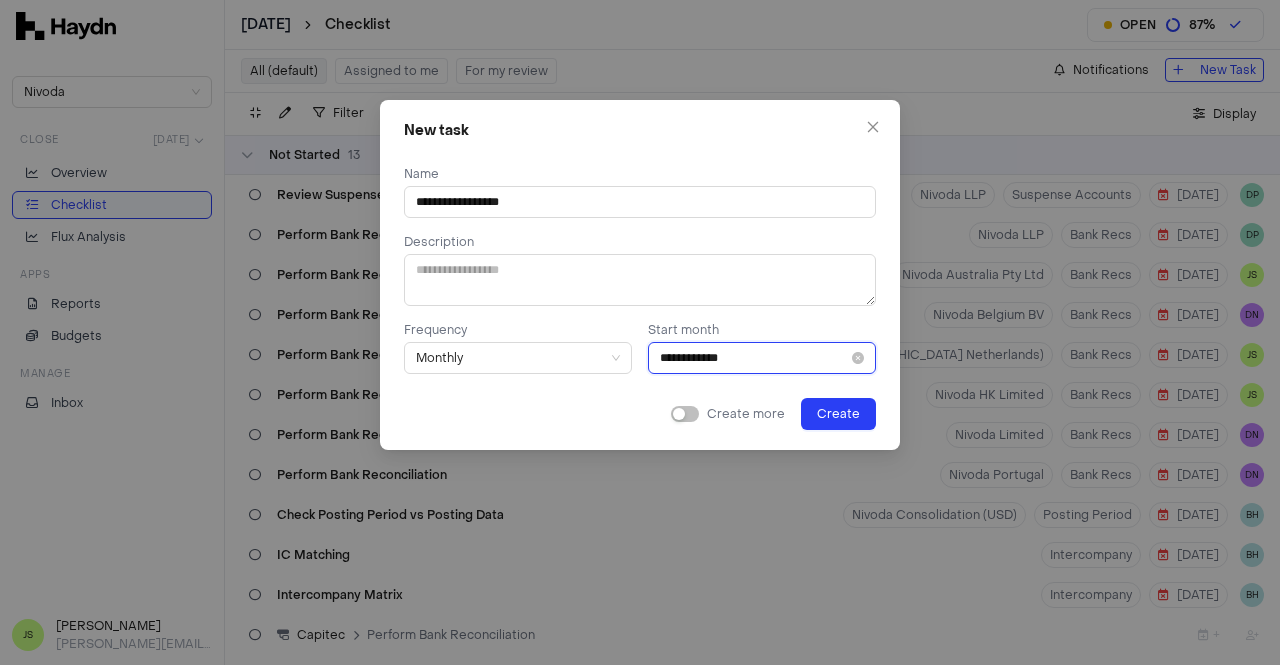 click on "**********" at bounding box center (754, 358) 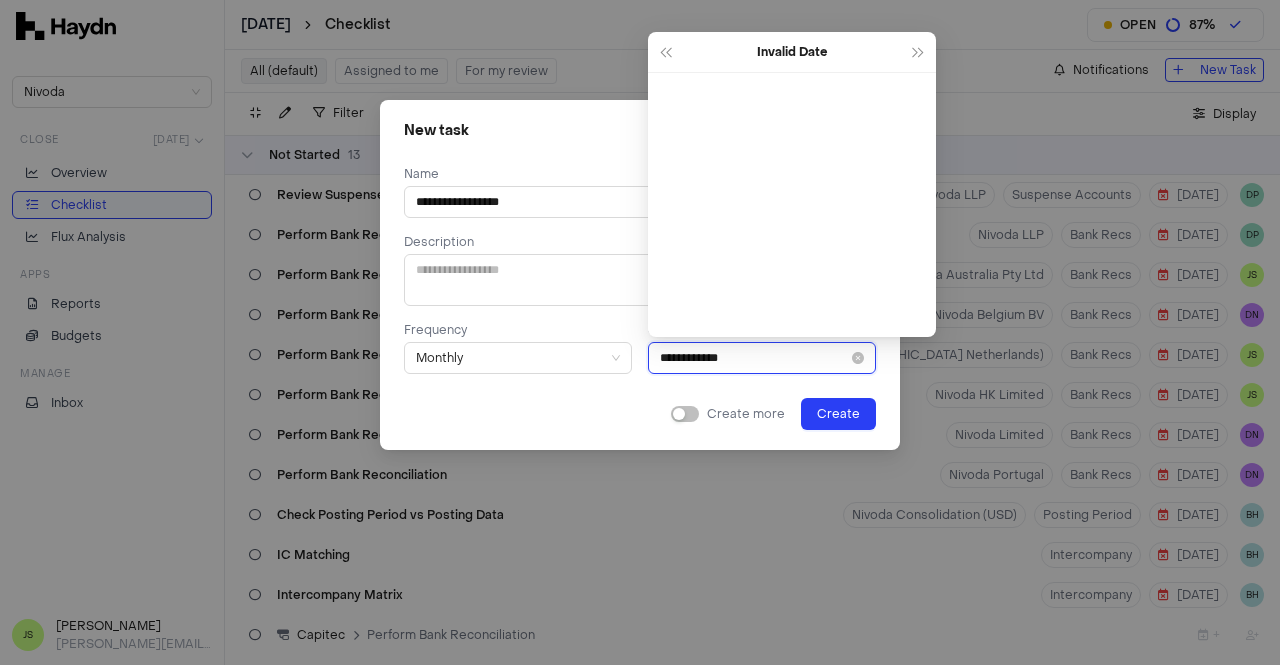 click on "**********" at bounding box center [754, 358] 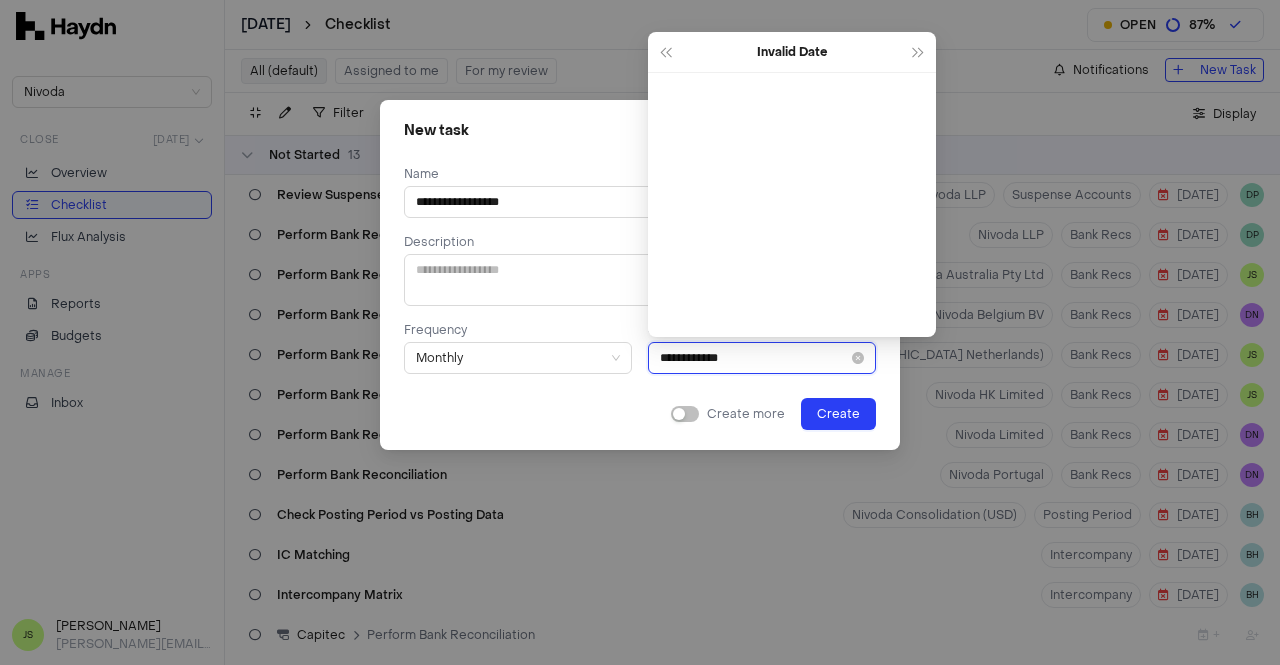 click on "**********" at bounding box center [754, 358] 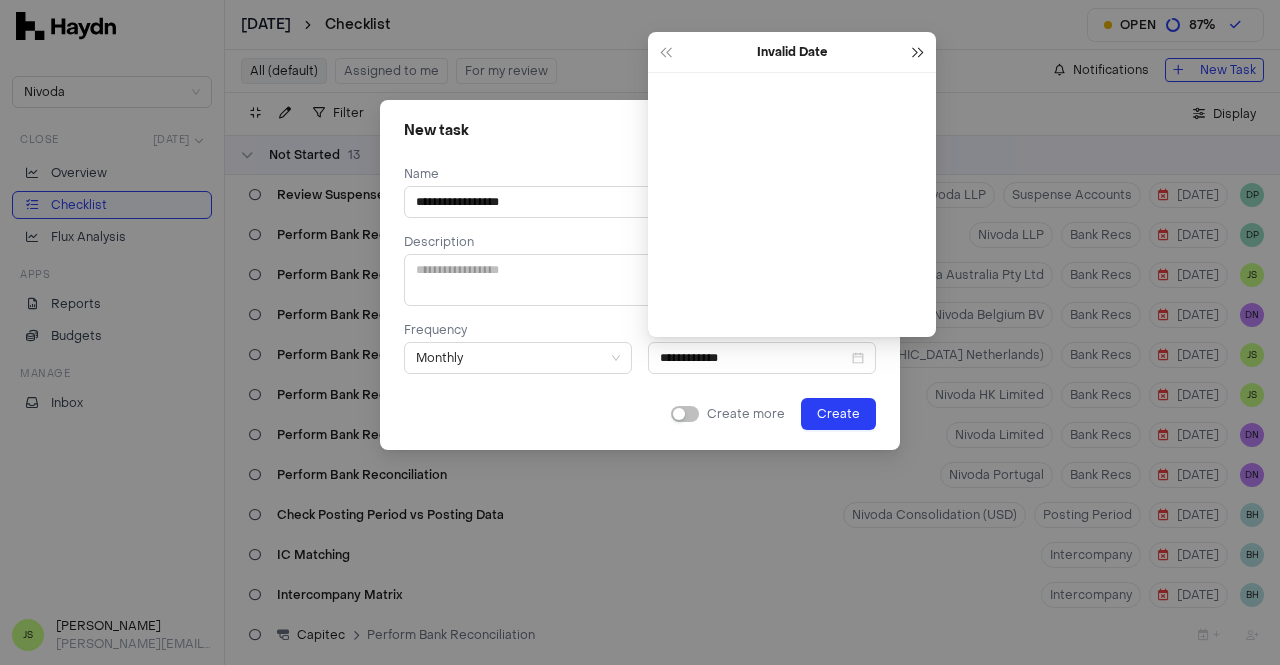 click at bounding box center (918, 52) 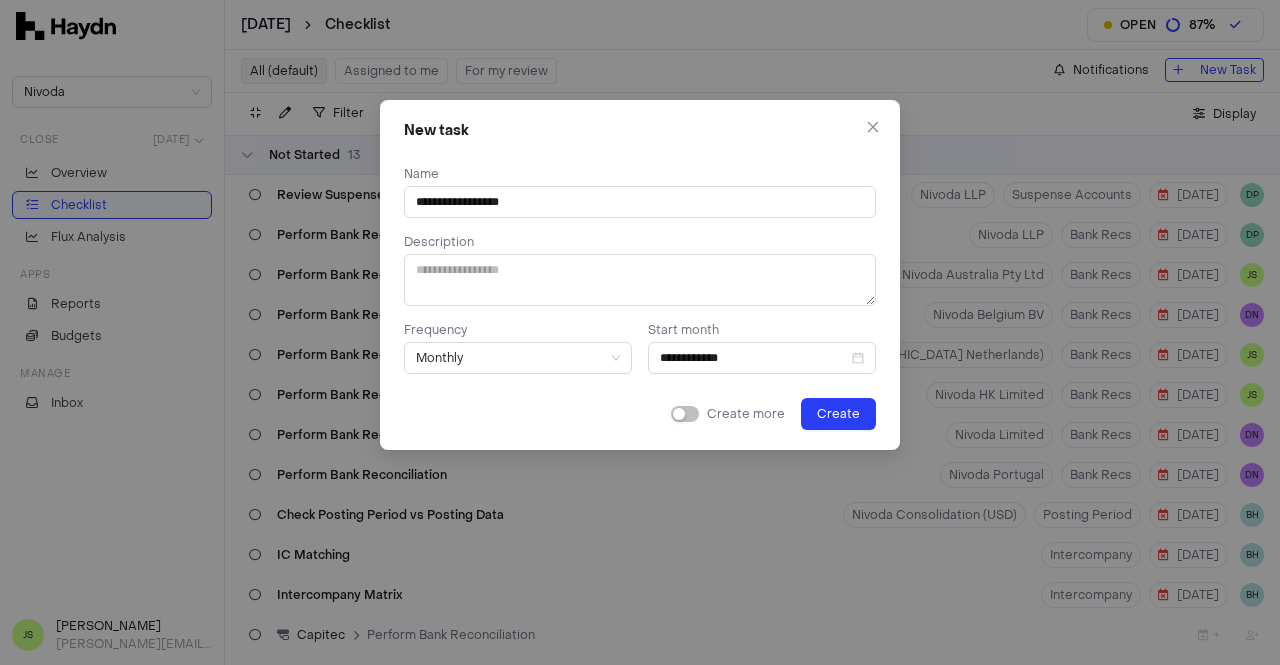 click on "**********" at bounding box center (640, 332) 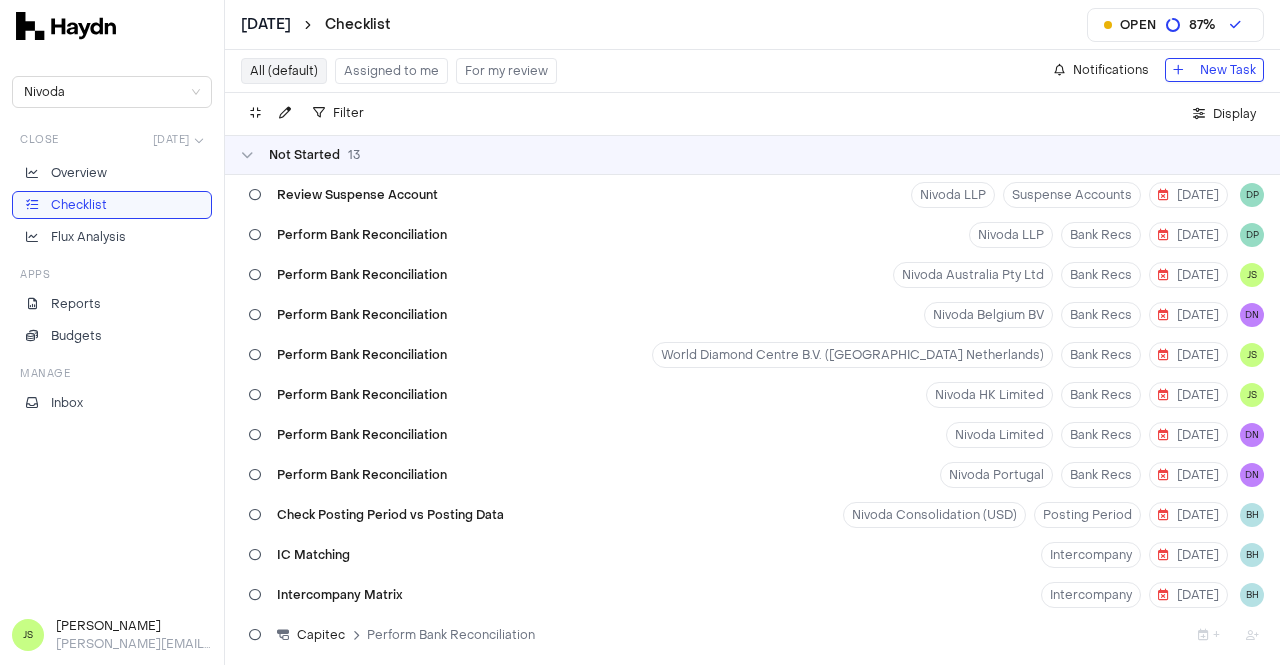 type 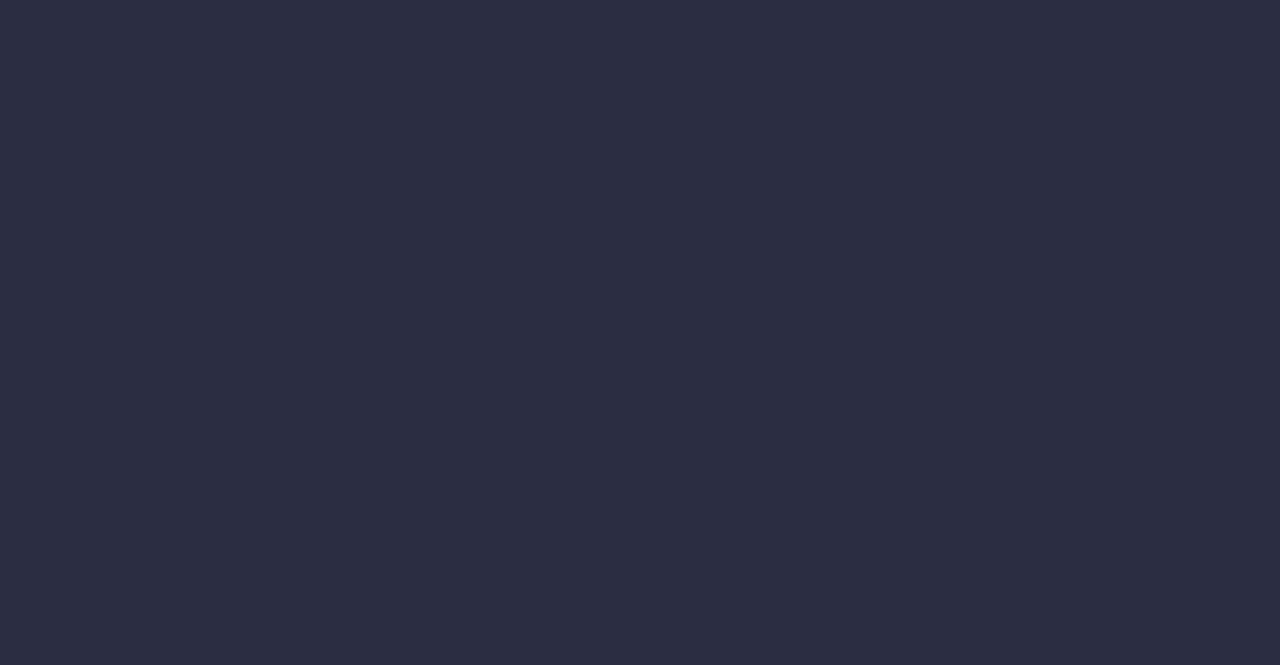 scroll, scrollTop: 0, scrollLeft: 0, axis: both 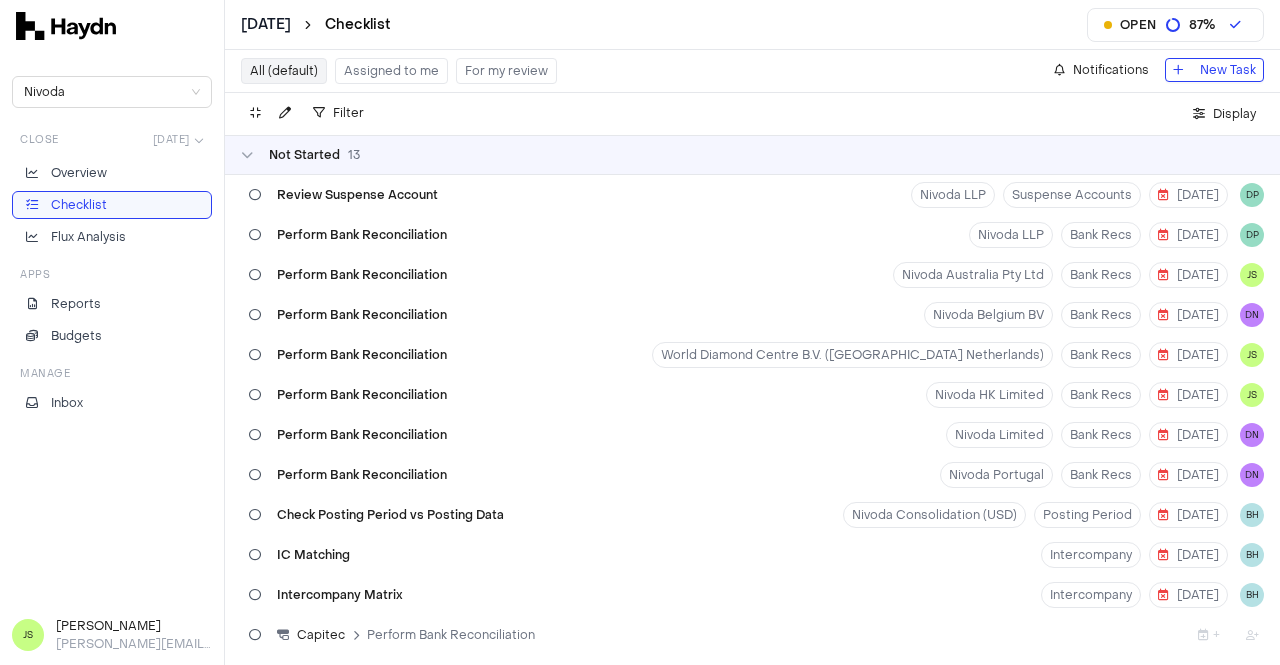 click on "Checklist" at bounding box center [358, 25] 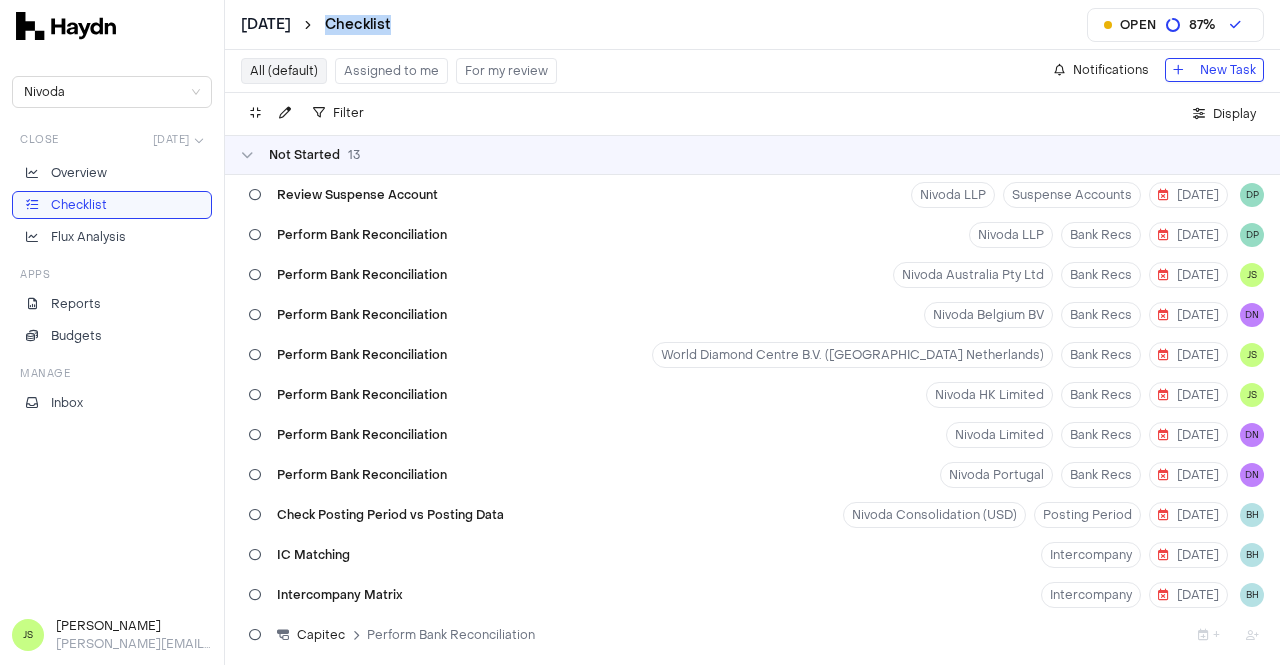 click on "Checklist" at bounding box center (358, 25) 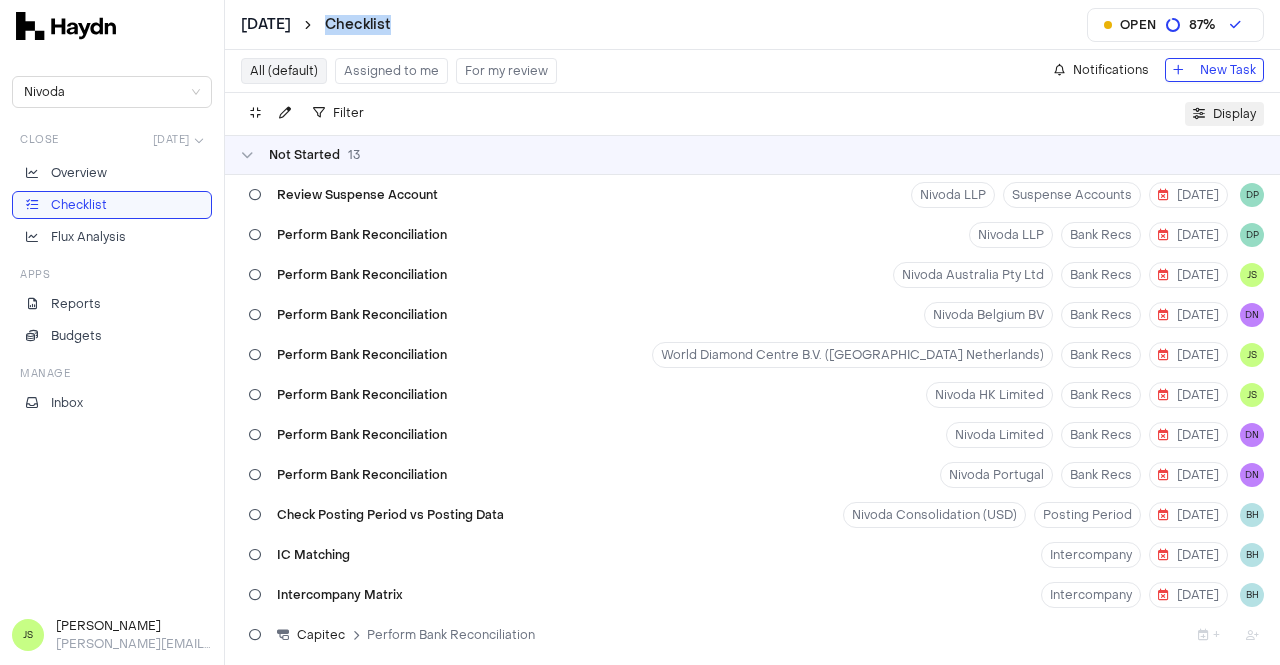 click on "Display" at bounding box center (1234, 114) 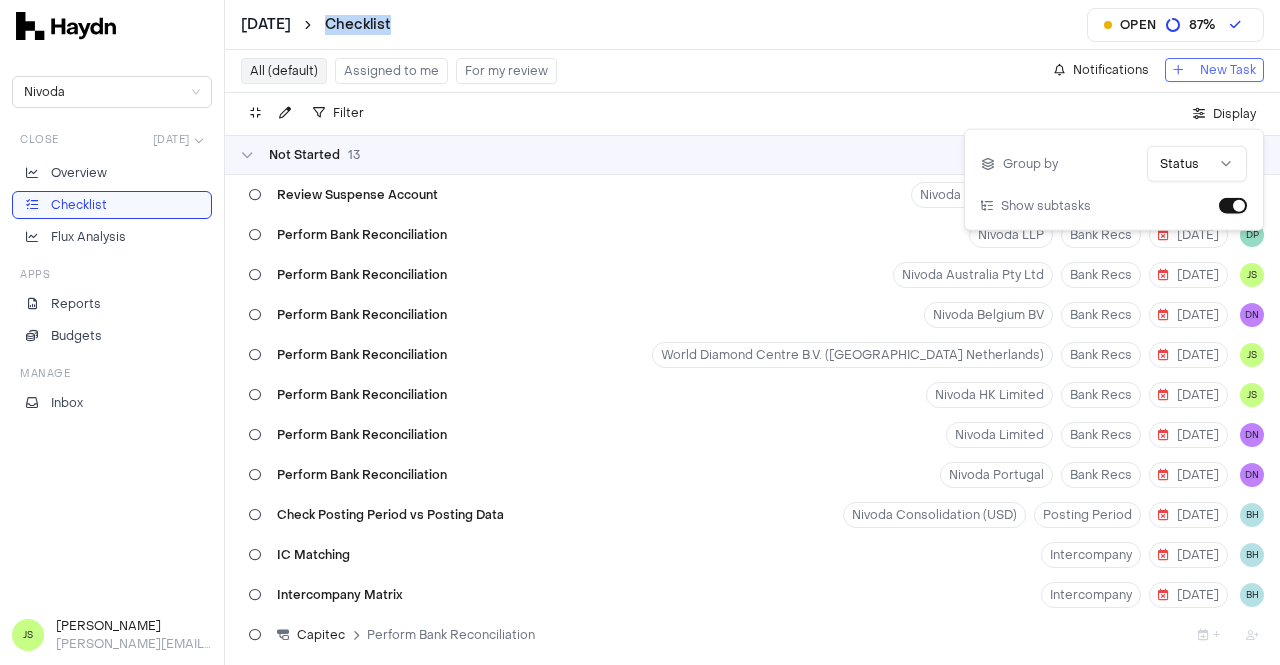 click on "New Task" at bounding box center [1214, 70] 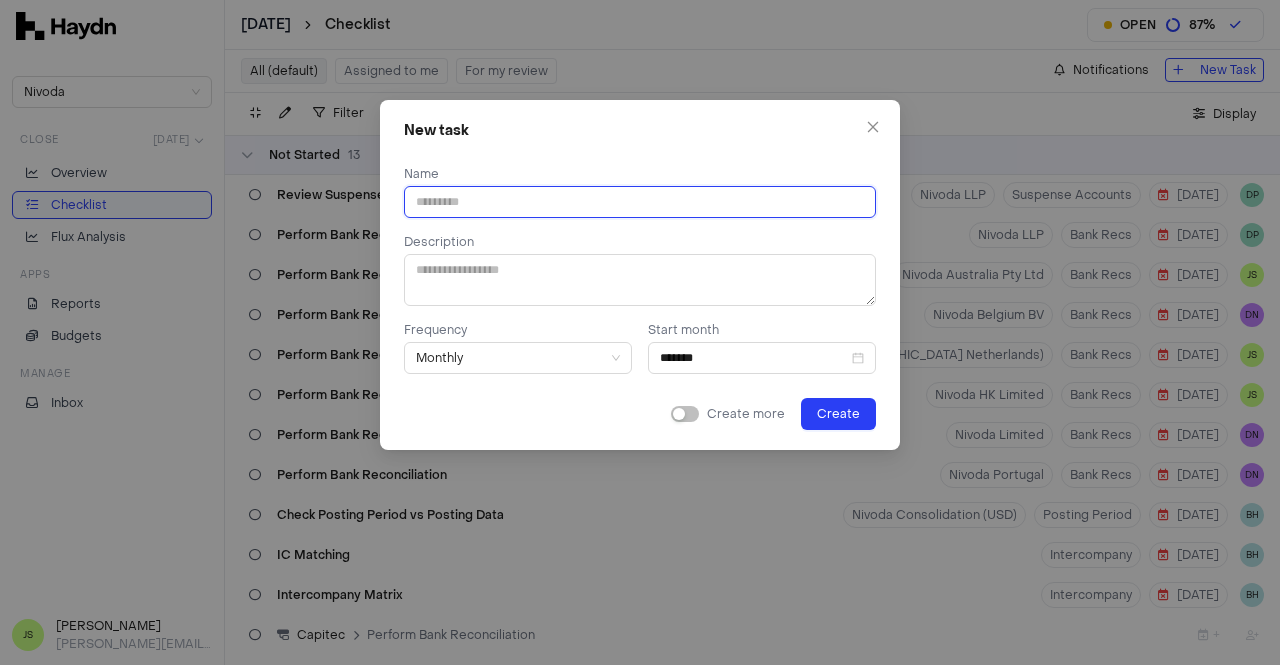 click at bounding box center (640, 202) 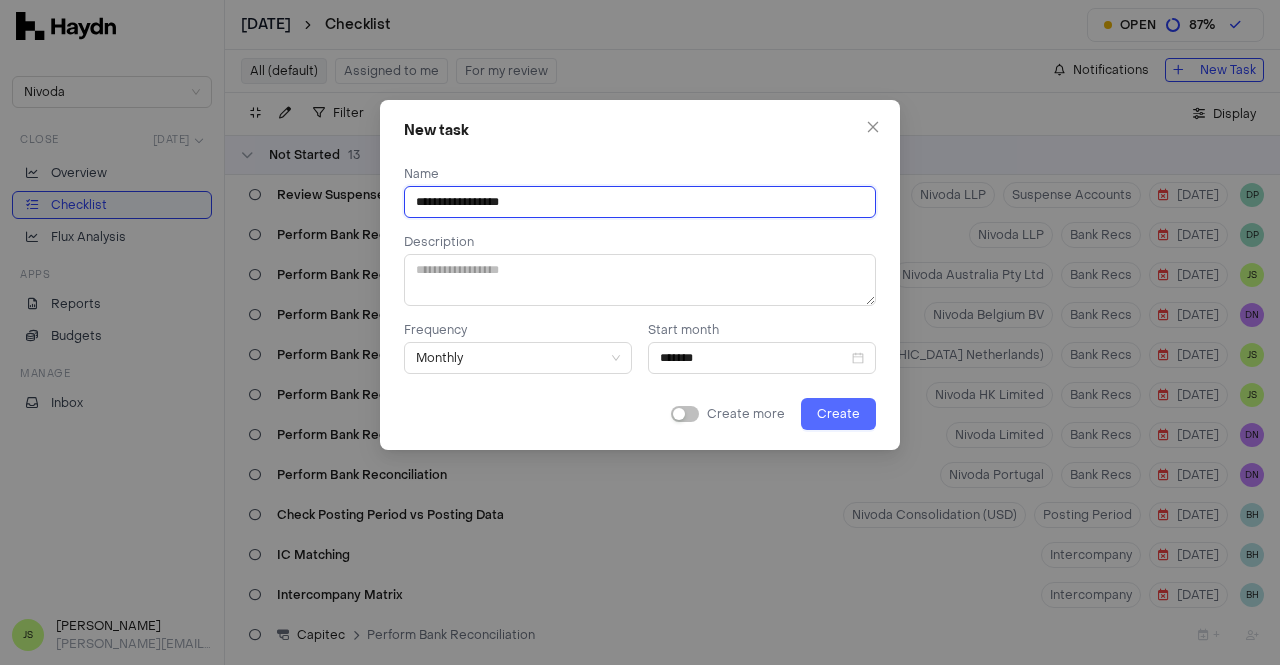 type on "**********" 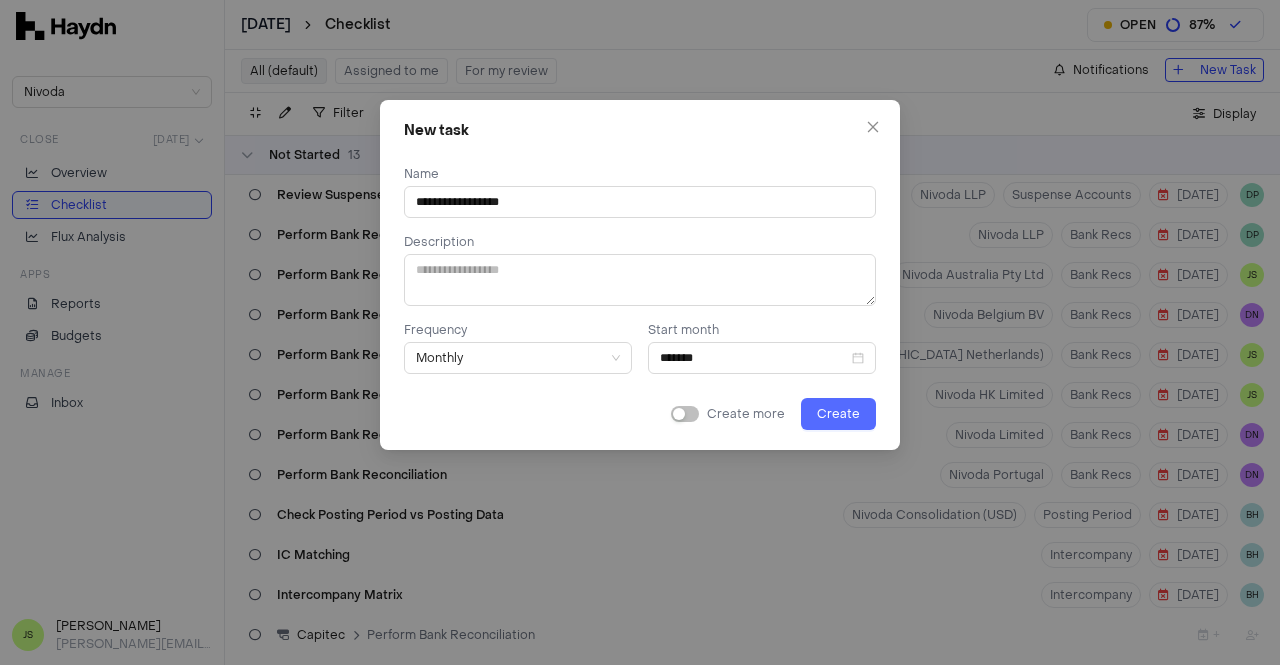 click on "Create" at bounding box center [838, 414] 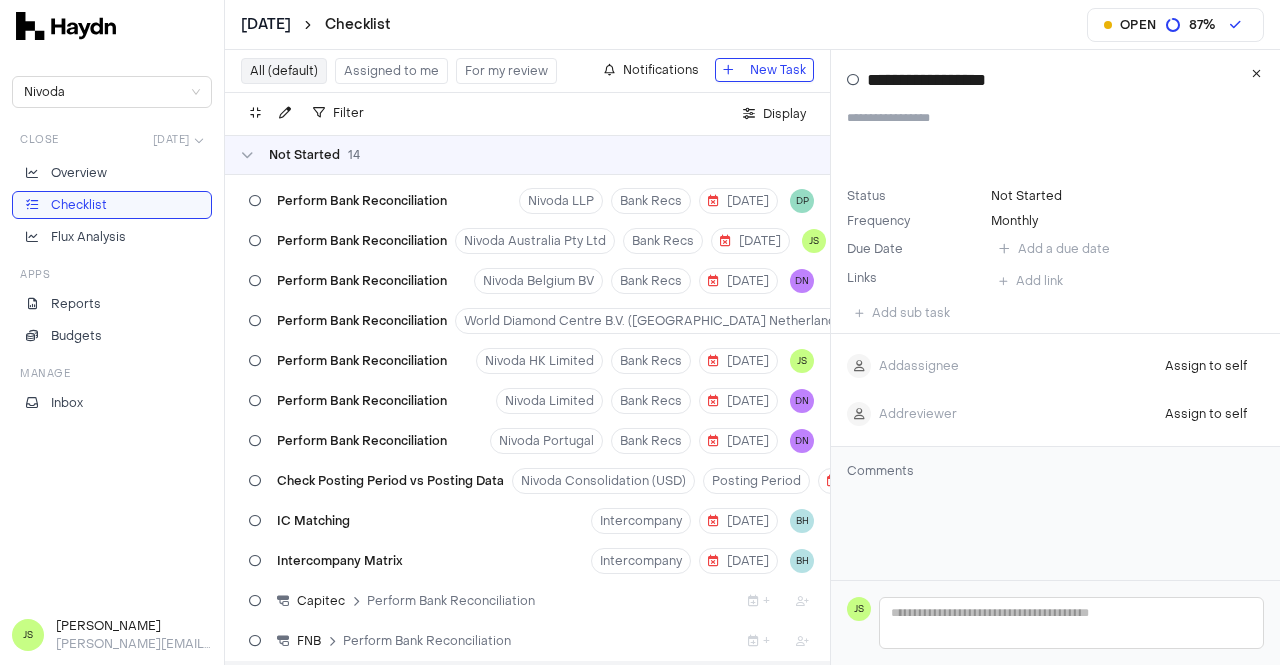 scroll, scrollTop: 0, scrollLeft: 0, axis: both 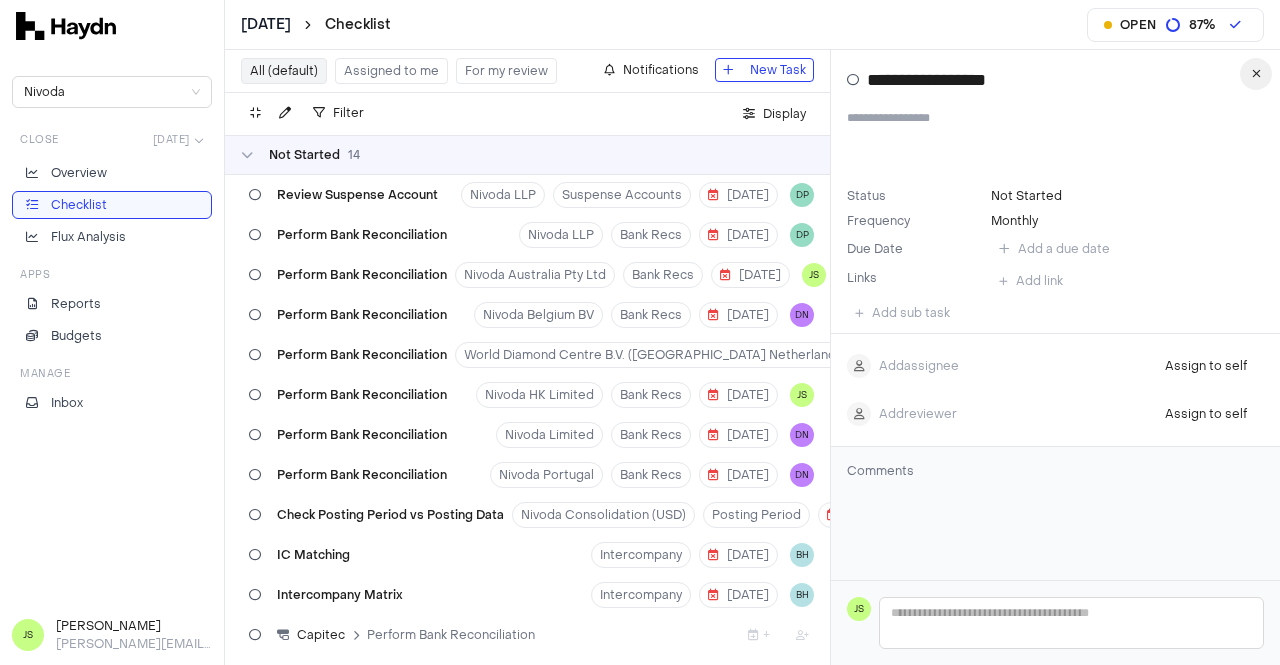 click at bounding box center (1256, 74) 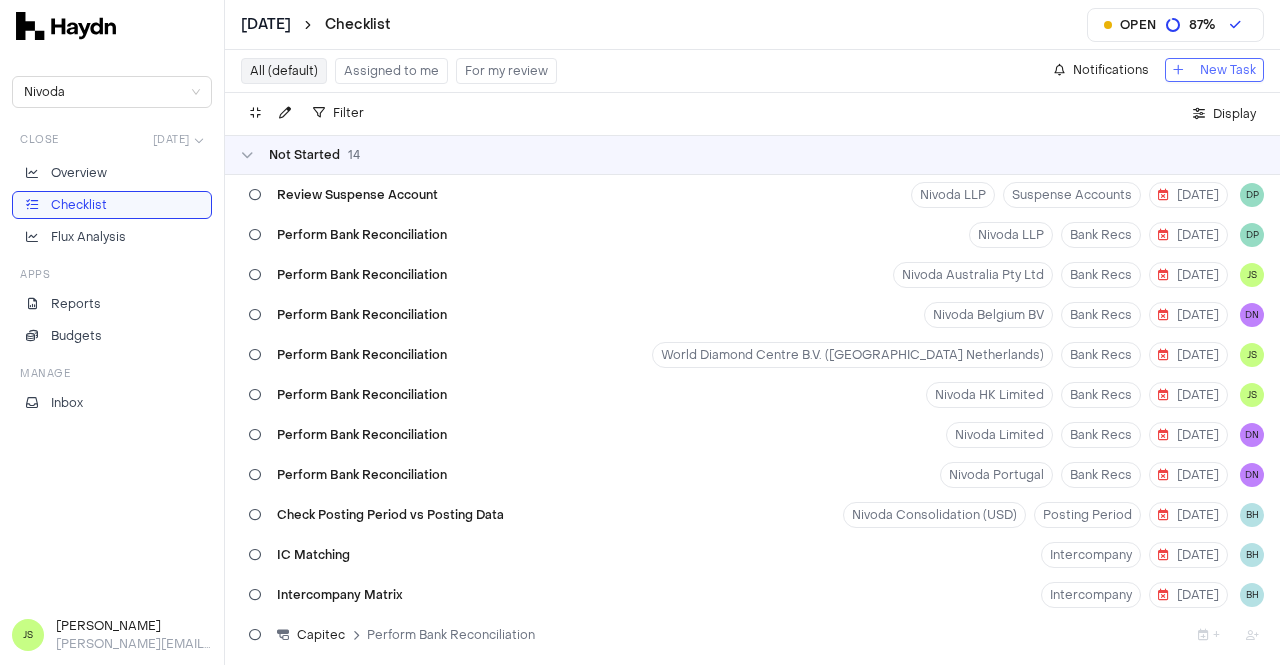 click at bounding box center [1178, 70] 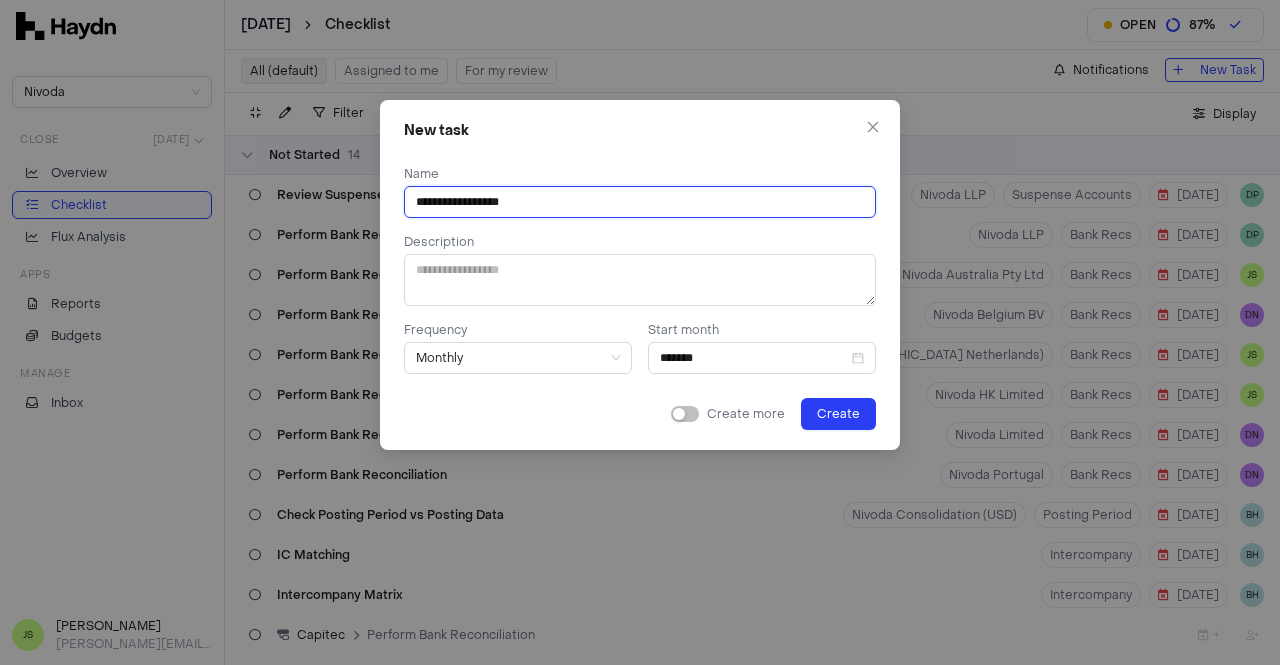 click on "**********" at bounding box center [640, 202] 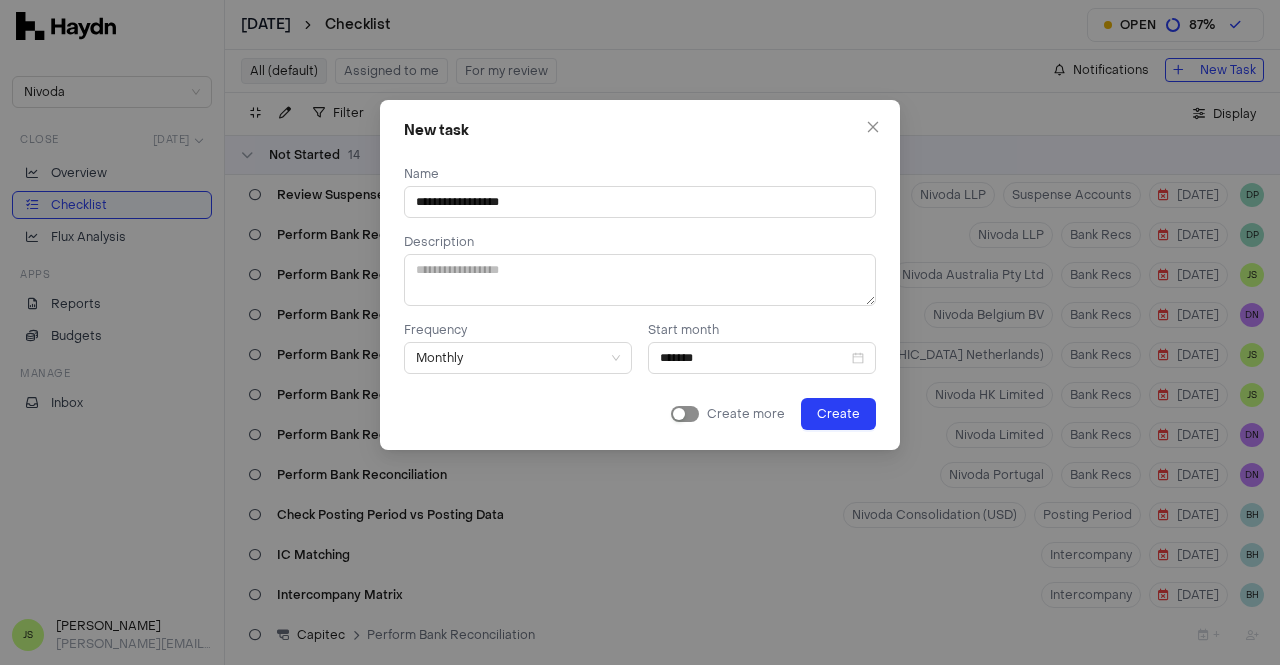 click at bounding box center [685, 414] 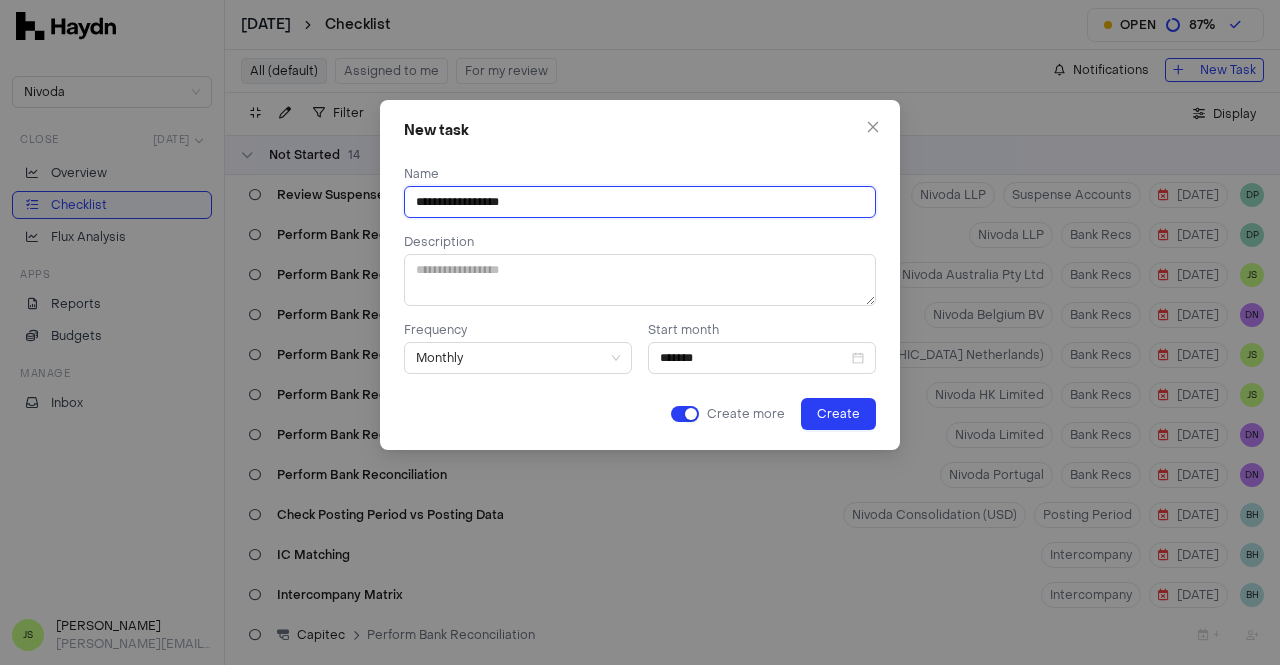 click on "**********" at bounding box center [640, 202] 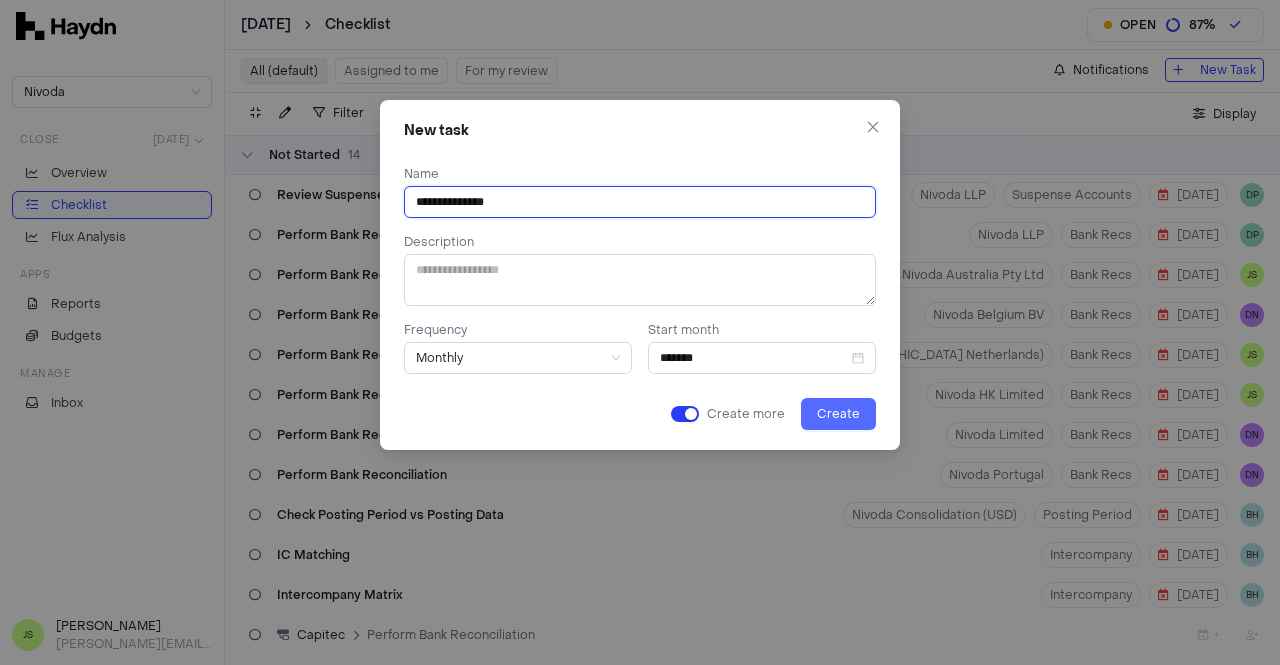 type on "**********" 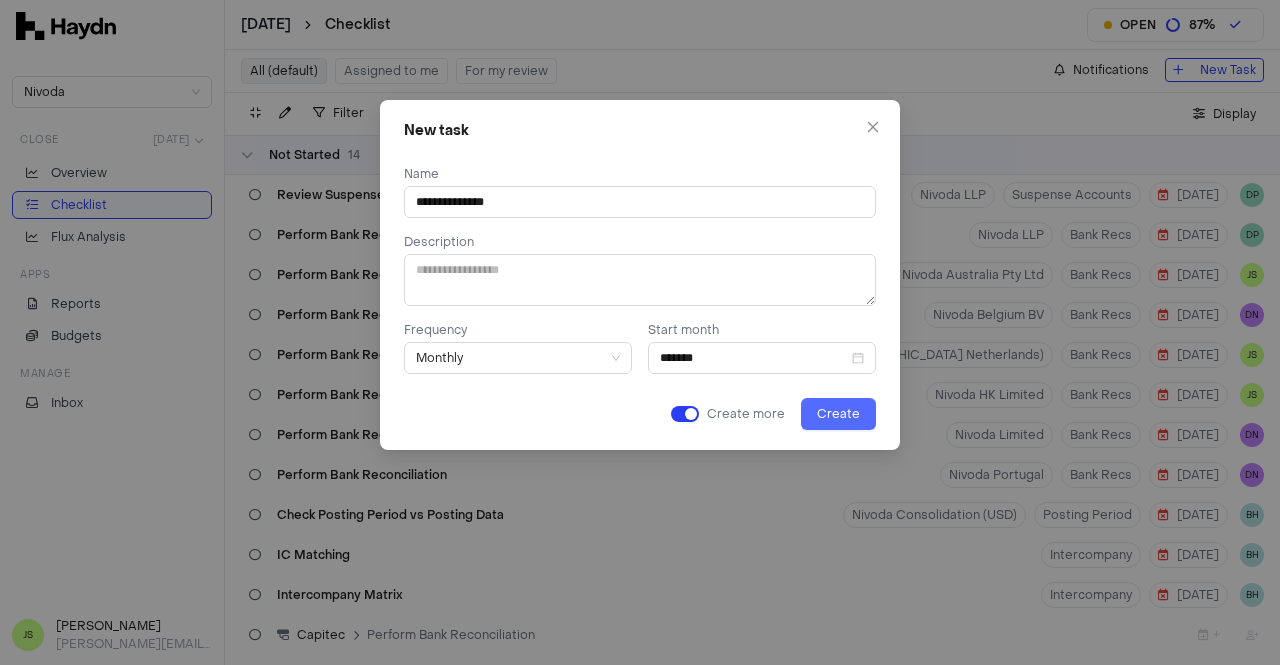 click on "Create" at bounding box center [838, 414] 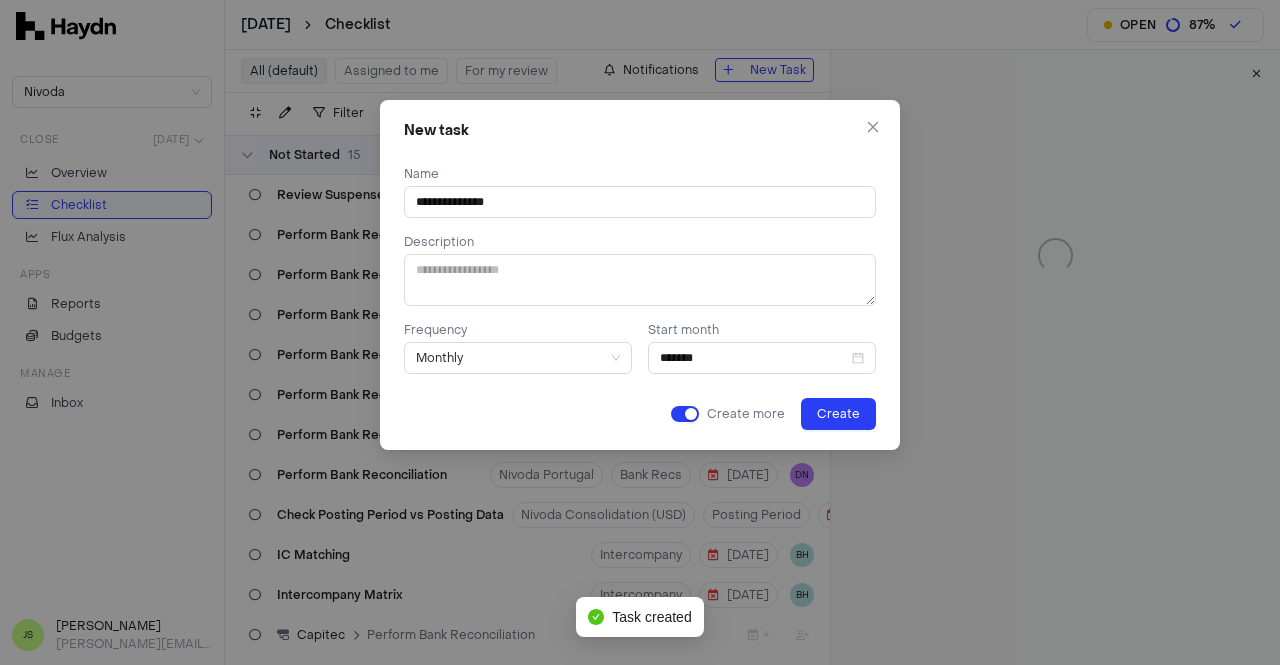 type 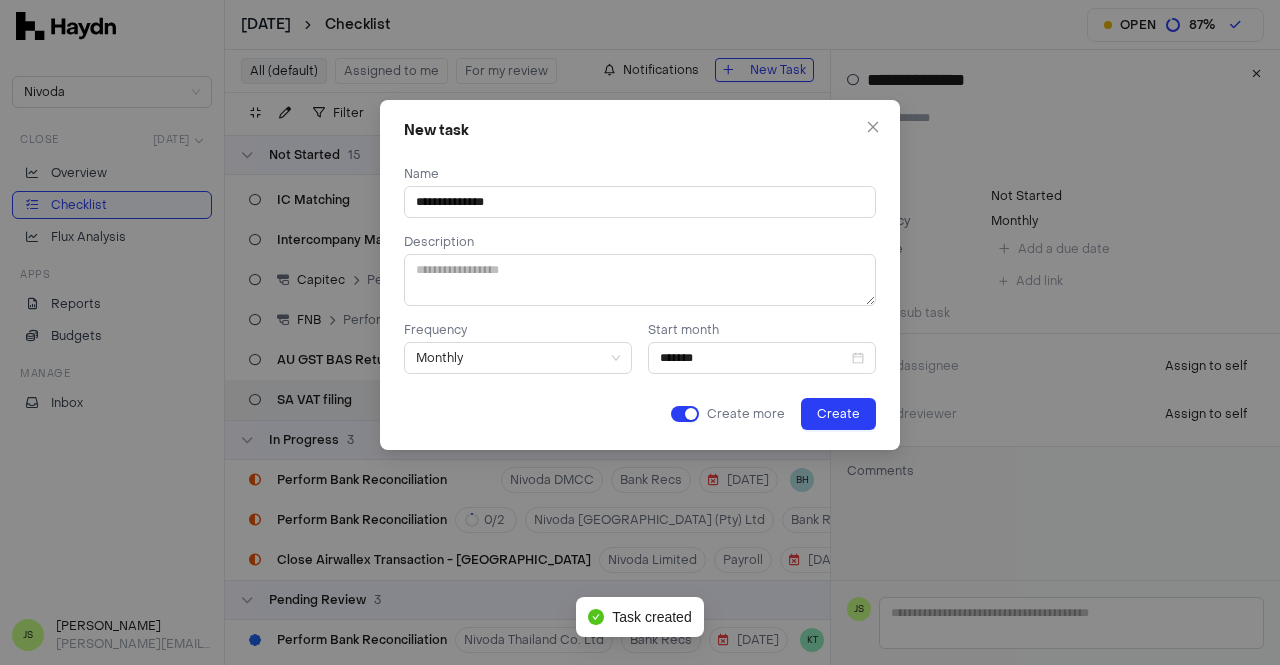 scroll, scrollTop: 362, scrollLeft: 0, axis: vertical 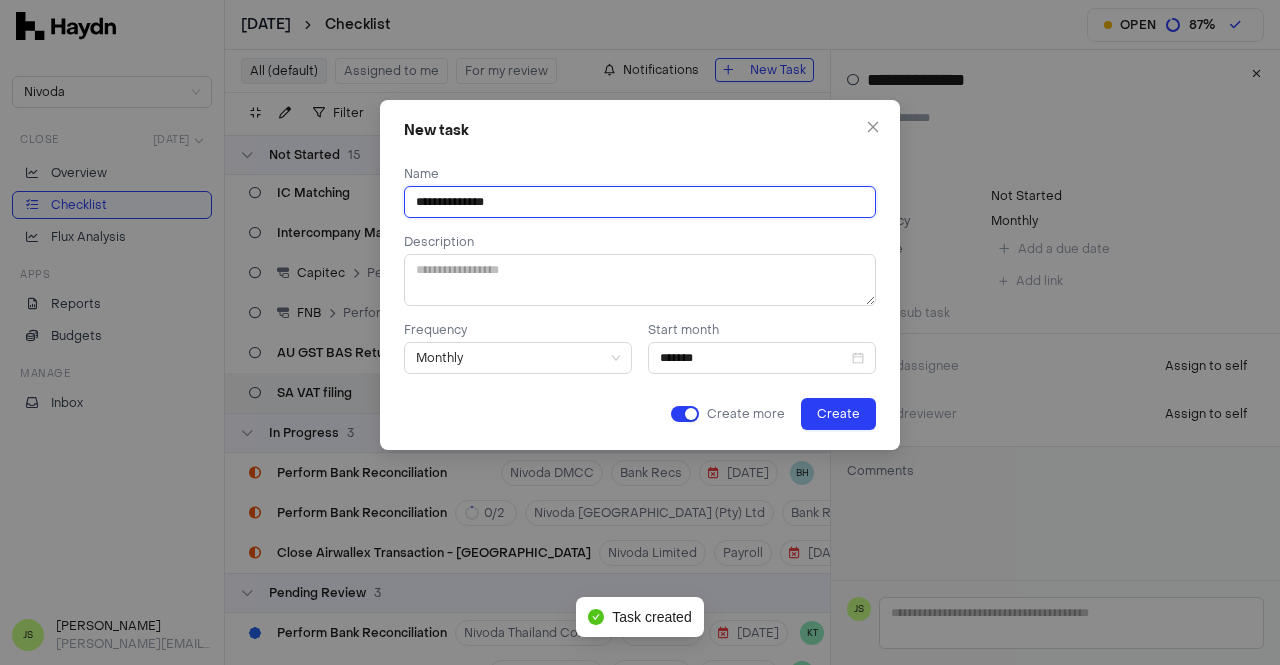 click on "**********" at bounding box center (640, 202) 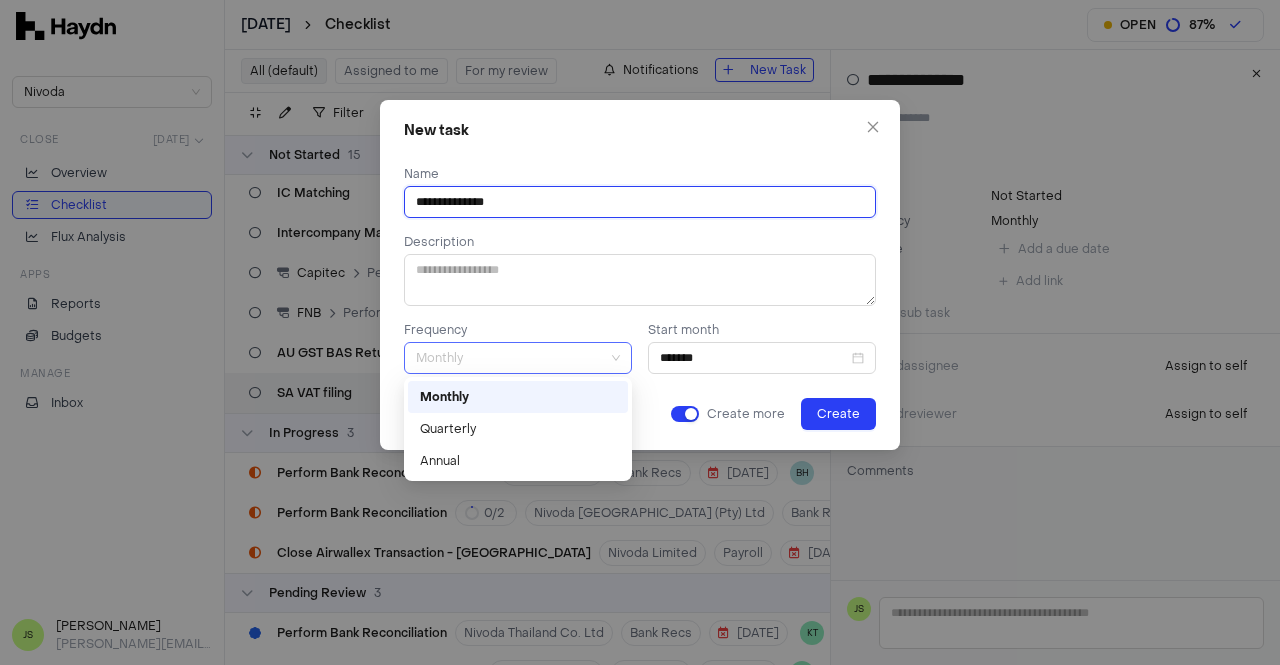 click on "Monthly" at bounding box center [518, 358] 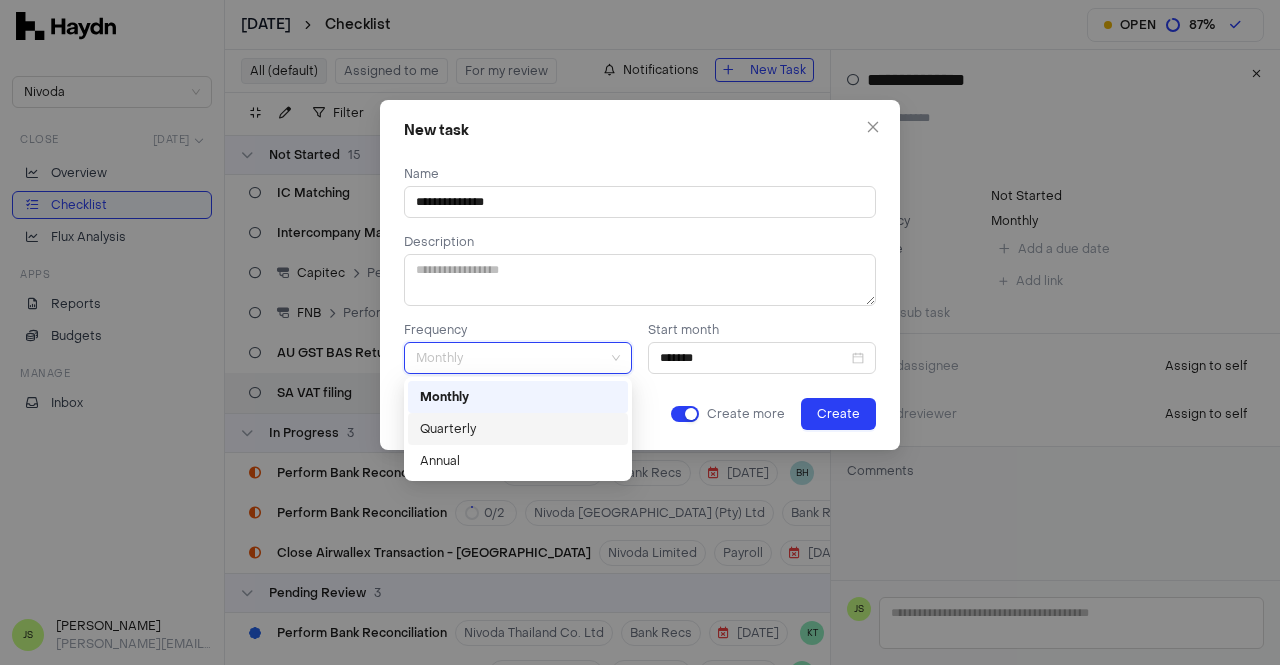 click on "Quarterly" at bounding box center [518, 429] 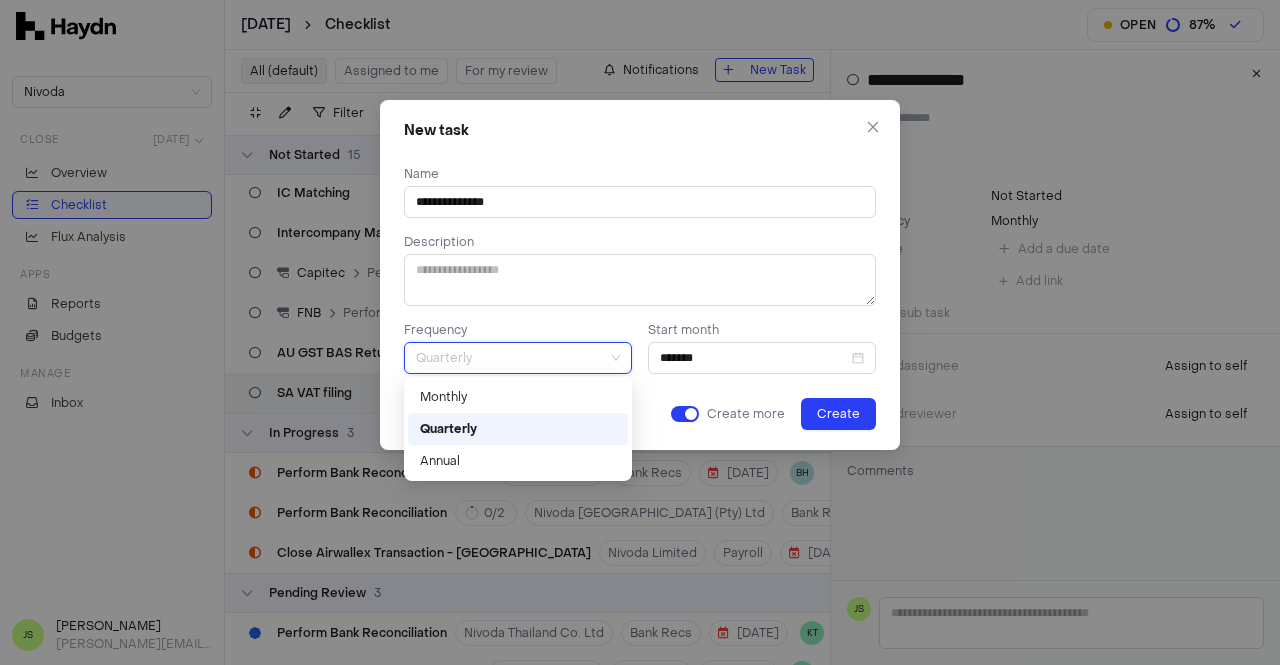 click on "Quarterly" at bounding box center [518, 358] 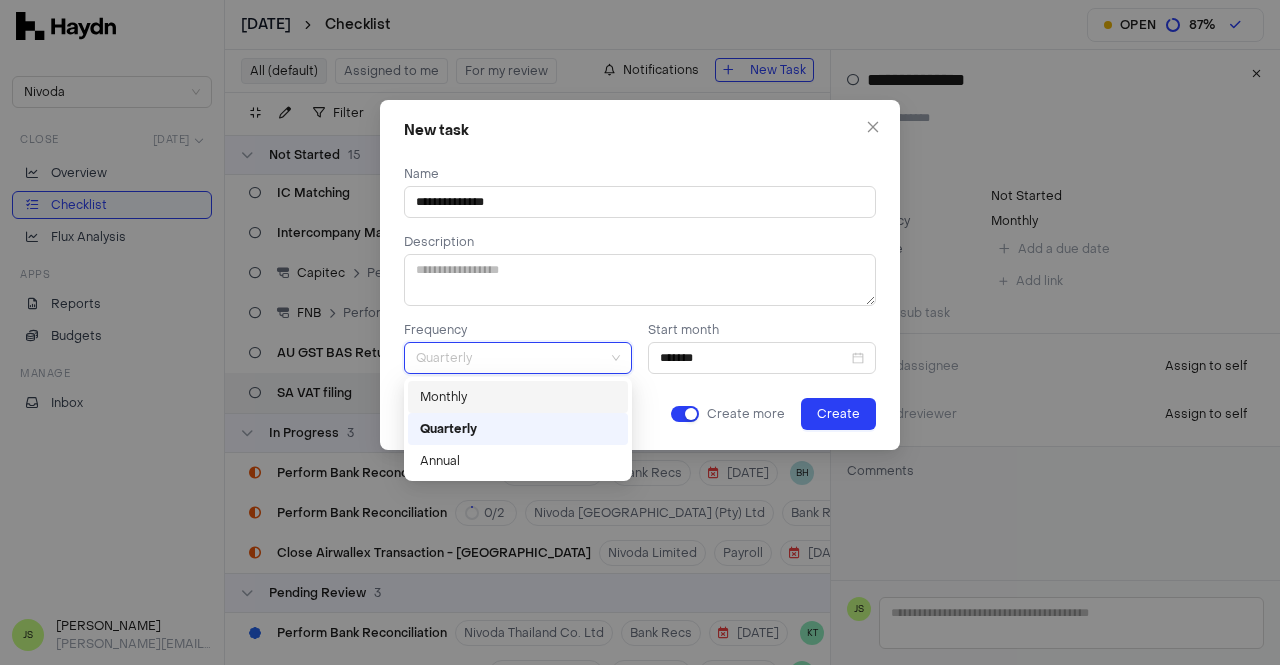 click on "Monthly" at bounding box center [518, 397] 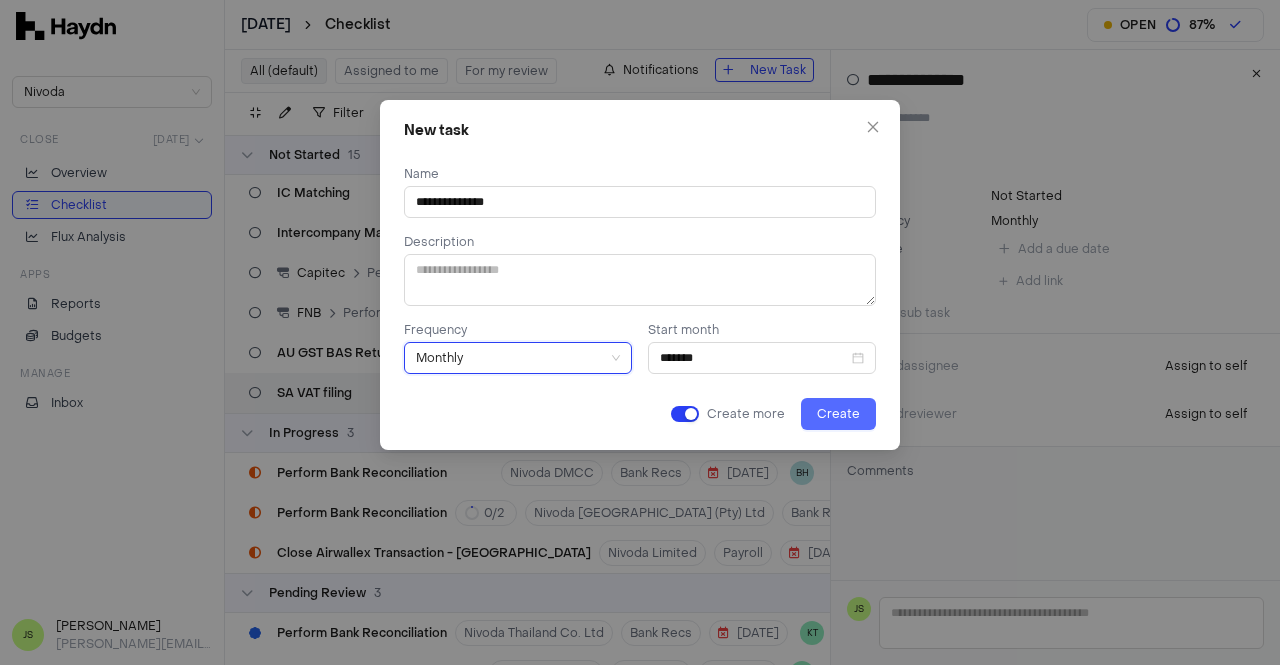 click on "Create" at bounding box center [838, 414] 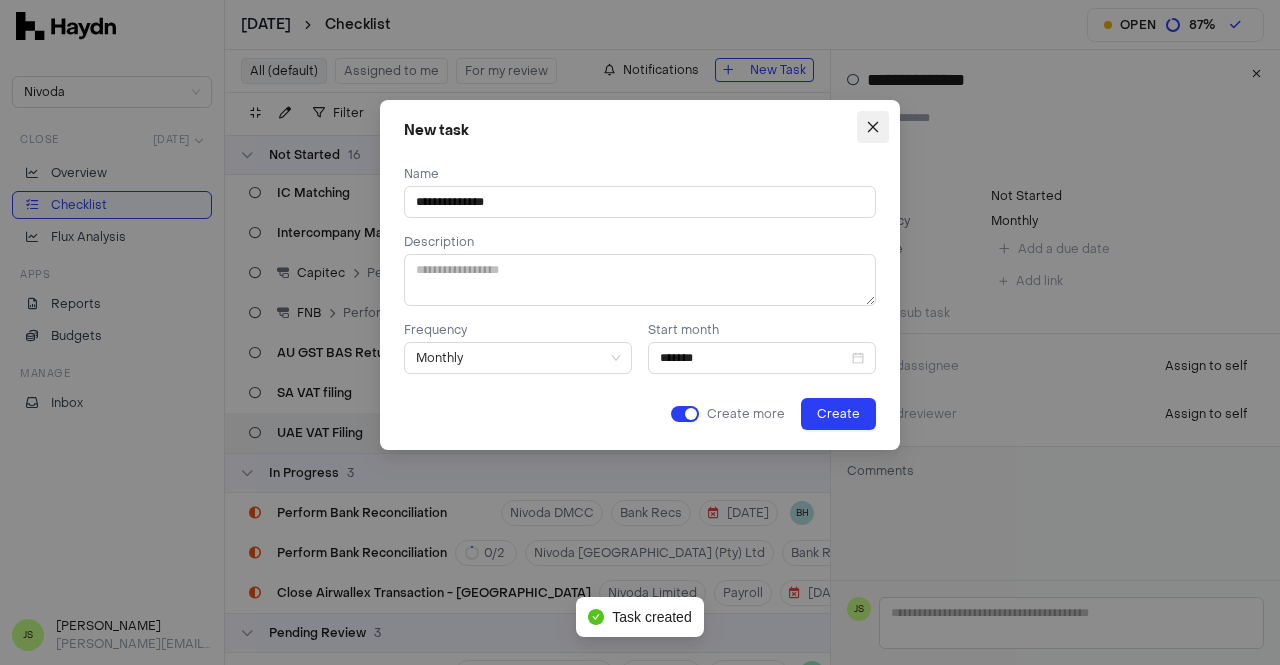 click 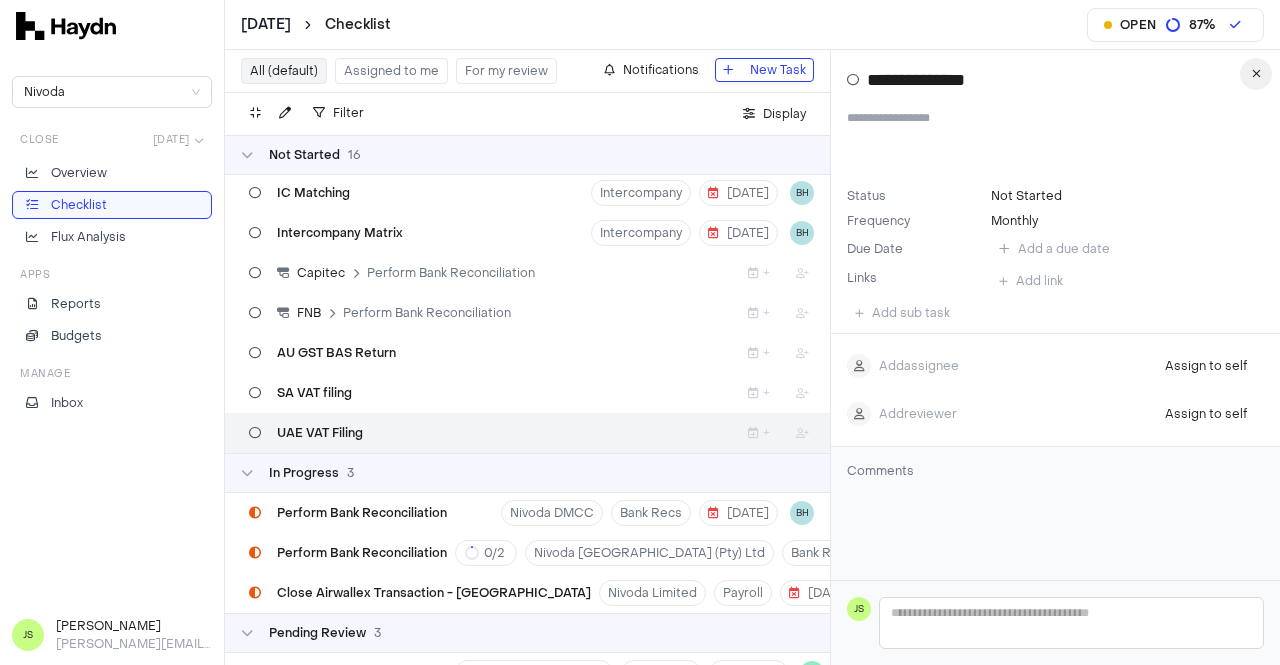 click at bounding box center (1256, 74) 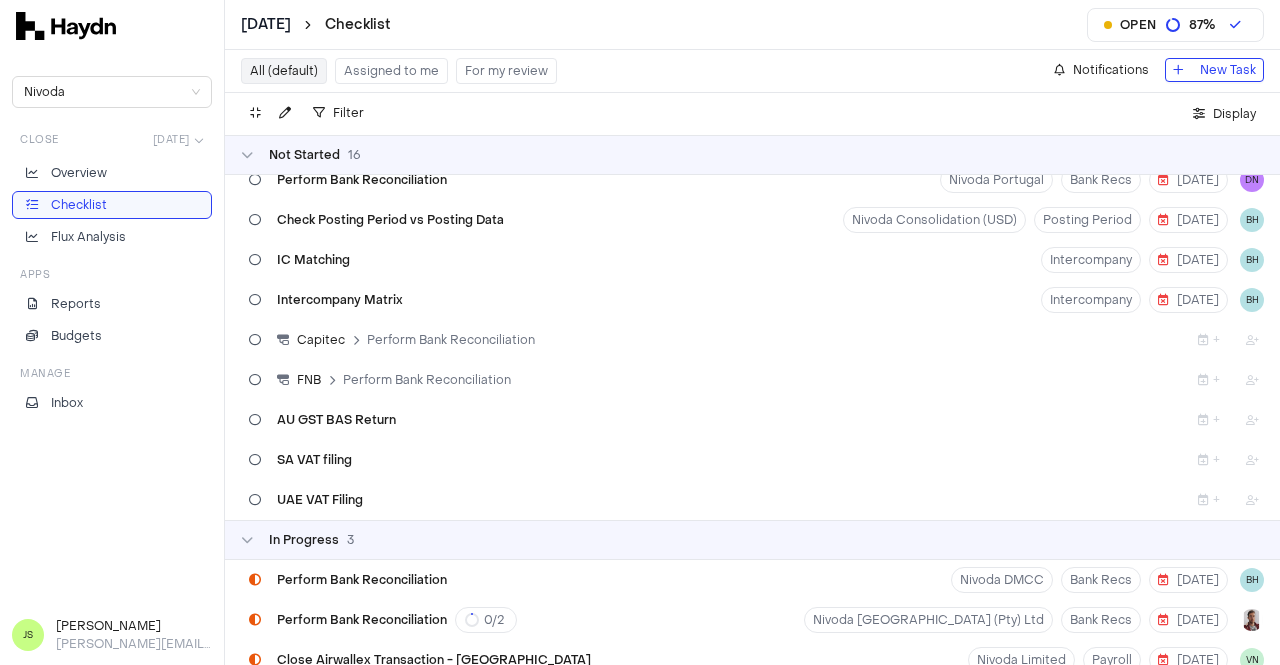 scroll, scrollTop: 294, scrollLeft: 0, axis: vertical 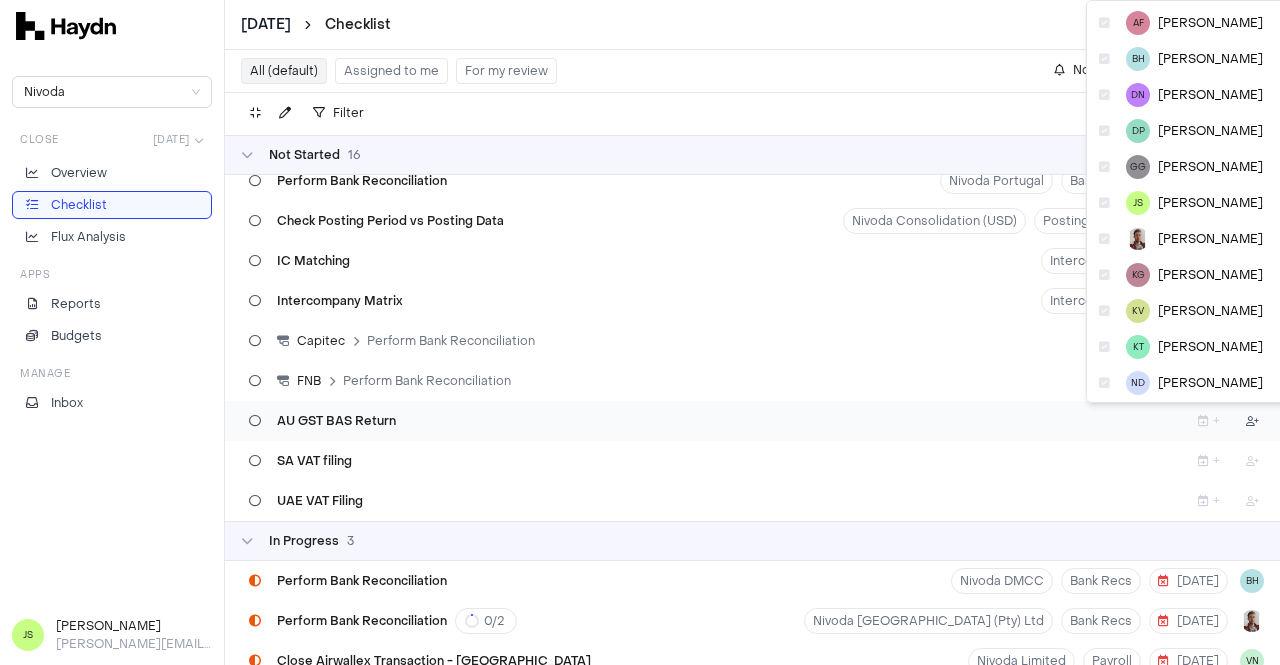click on "May 2025 Checklist Open 87 % Nivoda Close May 2025 Overview Checklist Flux Analysis Apps Reports Budgets Manage Inbox JS Jagruti  Sidhiya jagruti@nivoda.com All   (default) Assigned to me   For my review   Notifications New Task Filter . Display Not Started 16 Review Suspense Account Nivoda LLP Suspense Accounts 5 Jun DP Perform Bank Reconciliation Nivoda LLP Bank Recs 10 Jun DP Perform Bank Reconciliation Nivoda Australia Pty Ltd Bank Recs 10 Jun JS Perform Bank Reconciliation Nivoda Belgium BV Bank Recs 10 Jun DN Perform Bank Reconciliation World Diamond Centre B.V. (Nivoda Netherlands) Bank Recs 10 Jun JS Perform Bank Reconciliation Nivoda HK Limited Bank Recs 10 Jun JS Perform Bank Reconciliation Nivoda Limited Bank Recs 10 Jun DN Perform Bank Reconciliation Nivoda Portugal Bank Recs 10 Jun DN Check Posting Period vs Posting Data Nivoda Consolidation (USD) Posting Period 10 Jun BH IC Matching Intercompany 23 Jun BH Intercompany Matrix Intercompany 23 Jun BH Capitec Perform Bank Reconciliation +" at bounding box center [640, 332] 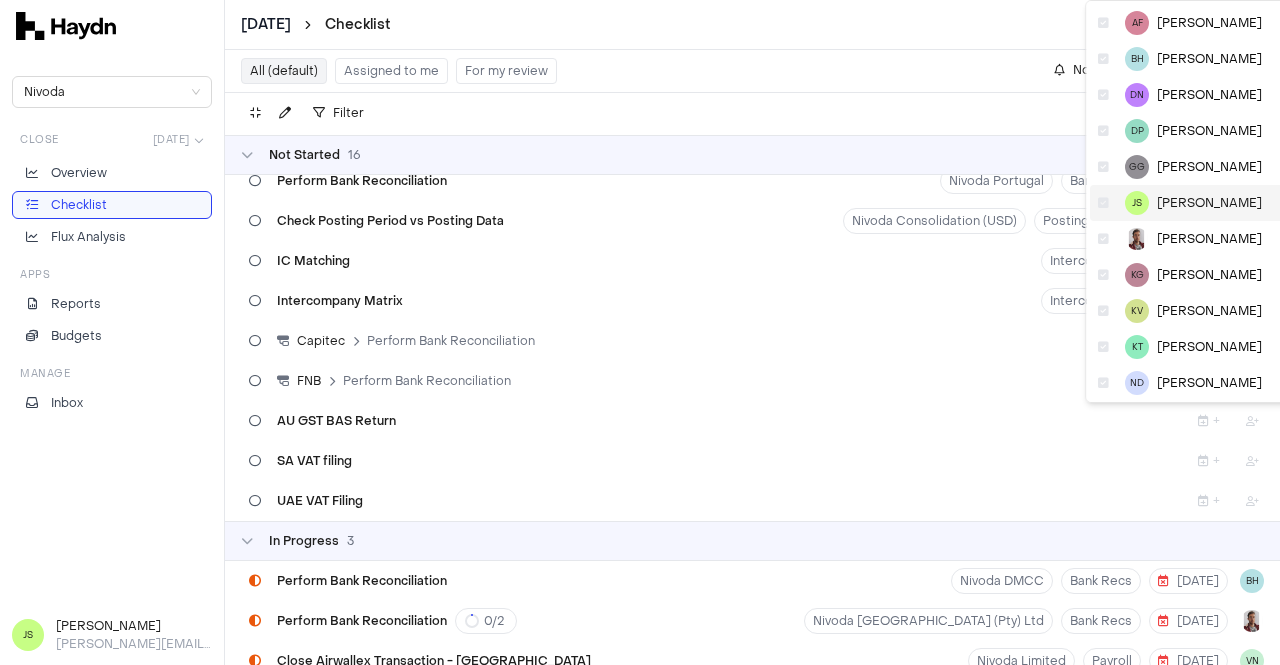 click at bounding box center (1103, 203) 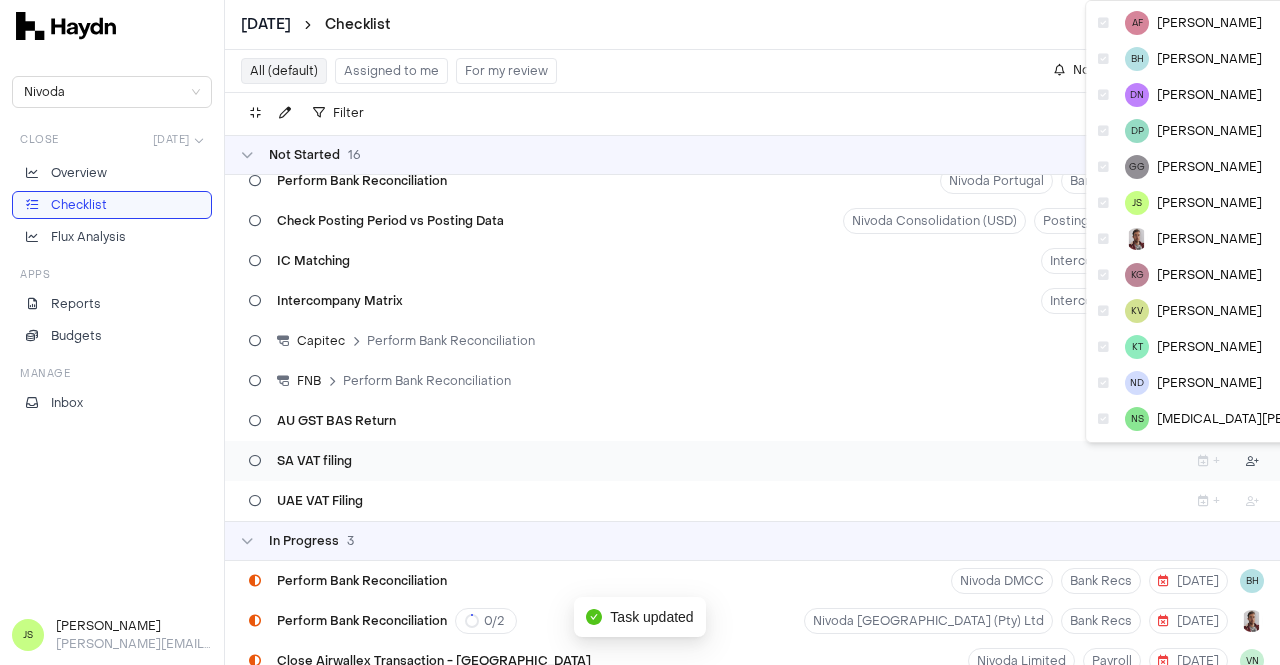 click on "May 2025 Checklist Open 87 % Nivoda Close May 2025 Overview Checklist Flux Analysis Apps Reports Budgets Manage Inbox JS Jagruti  Sidhiya jagruti@nivoda.com All   (default) Assigned to me   For my review   Notifications New Task Filter . Display Not Started 16 Review Suspense Account Nivoda LLP Suspense Accounts 5 Jun DP Perform Bank Reconciliation Nivoda LLP Bank Recs 10 Jun DP Perform Bank Reconciliation Nivoda Australia Pty Ltd Bank Recs 10 Jun JS Perform Bank Reconciliation Nivoda Belgium BV Bank Recs 10 Jun DN Perform Bank Reconciliation World Diamond Centre B.V. (Nivoda Netherlands) Bank Recs 10 Jun JS Perform Bank Reconciliation Nivoda HK Limited Bank Recs 10 Jun JS Perform Bank Reconciliation Nivoda Limited Bank Recs 10 Jun DN Perform Bank Reconciliation Nivoda Portugal Bank Recs 10 Jun DN Check Posting Period vs Posting Data Nivoda Consolidation (USD) Posting Period 10 Jun BH IC Matching Intercompany 23 Jun BH Intercompany Matrix Intercompany 23 Jun BH Capitec Perform Bank Reconciliation +" at bounding box center (640, 332) 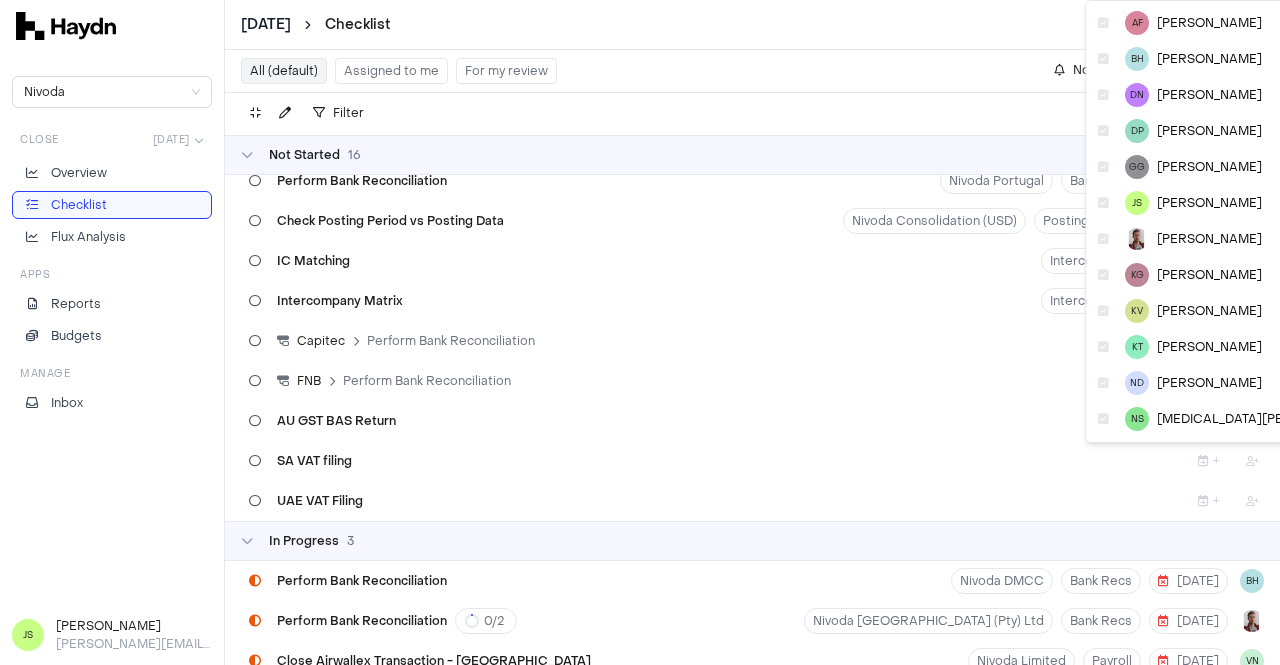 click on "May 2025 Checklist Open 87 % Nivoda Close May 2025 Overview Checklist Flux Analysis Apps Reports Budgets Manage Inbox JS Jagruti  Sidhiya jagruti@nivoda.com All   (default) Assigned to me   For my review   Notifications New Task Filter . Display Not Started 16 Review Suspense Account Nivoda LLP Suspense Accounts 5 Jun DP Perform Bank Reconciliation Nivoda LLP Bank Recs 10 Jun DP Perform Bank Reconciliation Nivoda Australia Pty Ltd Bank Recs 10 Jun JS Perform Bank Reconciliation Nivoda Belgium BV Bank Recs 10 Jun DN Perform Bank Reconciliation World Diamond Centre B.V. (Nivoda Netherlands) Bank Recs 10 Jun JS Perform Bank Reconciliation Nivoda HK Limited Bank Recs 10 Jun JS Perform Bank Reconciliation Nivoda Limited Bank Recs 10 Jun DN Perform Bank Reconciliation Nivoda Portugal Bank Recs 10 Jun DN Check Posting Period vs Posting Data Nivoda Consolidation (USD) Posting Period 10 Jun BH IC Matching Intercompany 23 Jun BH Intercompany Matrix Intercompany 23 Jun BH Capitec Perform Bank Reconciliation +" at bounding box center (640, 332) 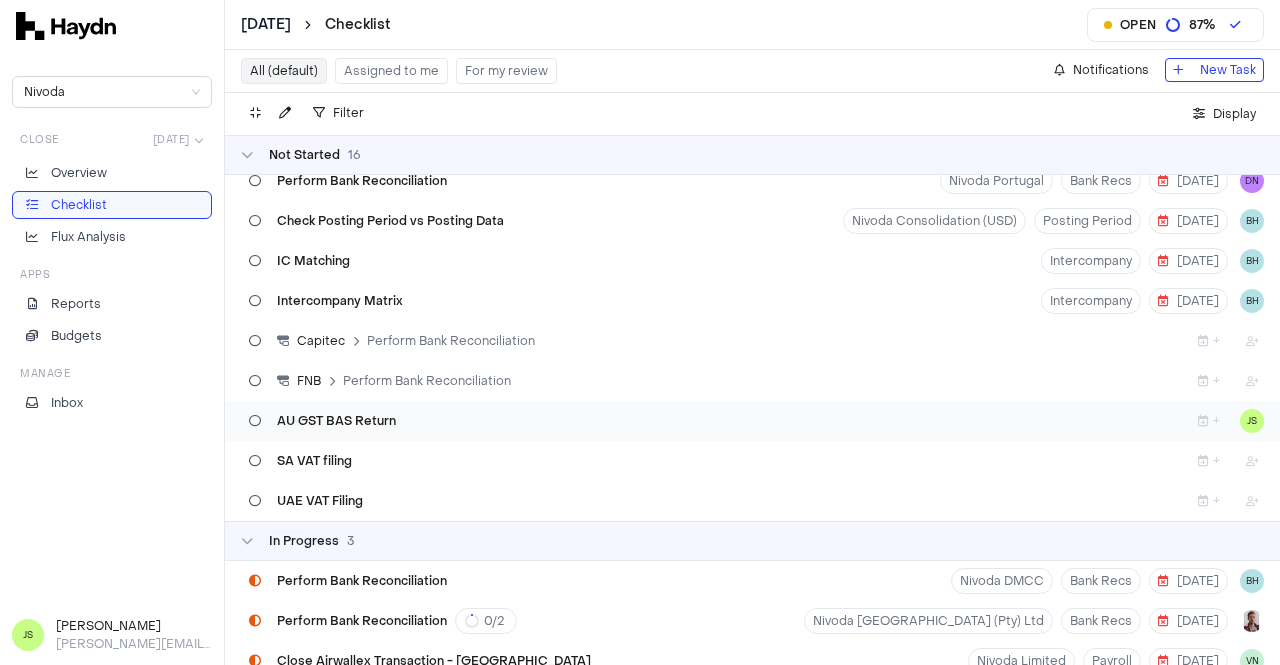 click on "AU GST BAS Return + JS" at bounding box center (752, 421) 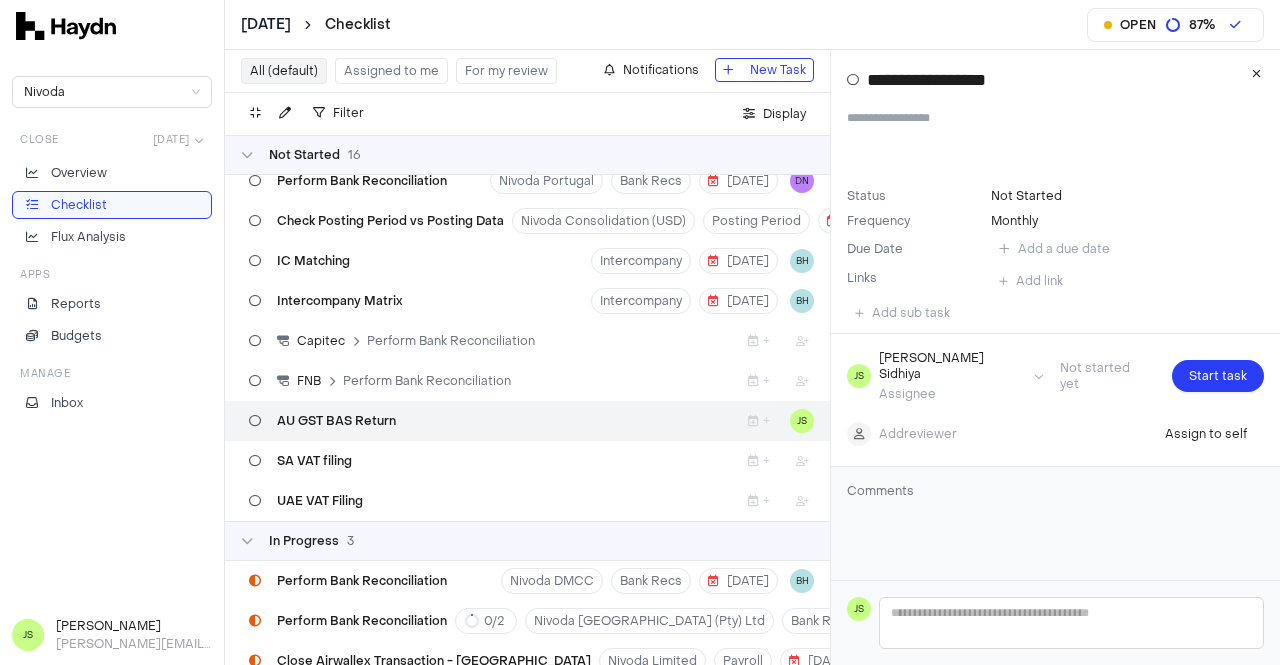 type 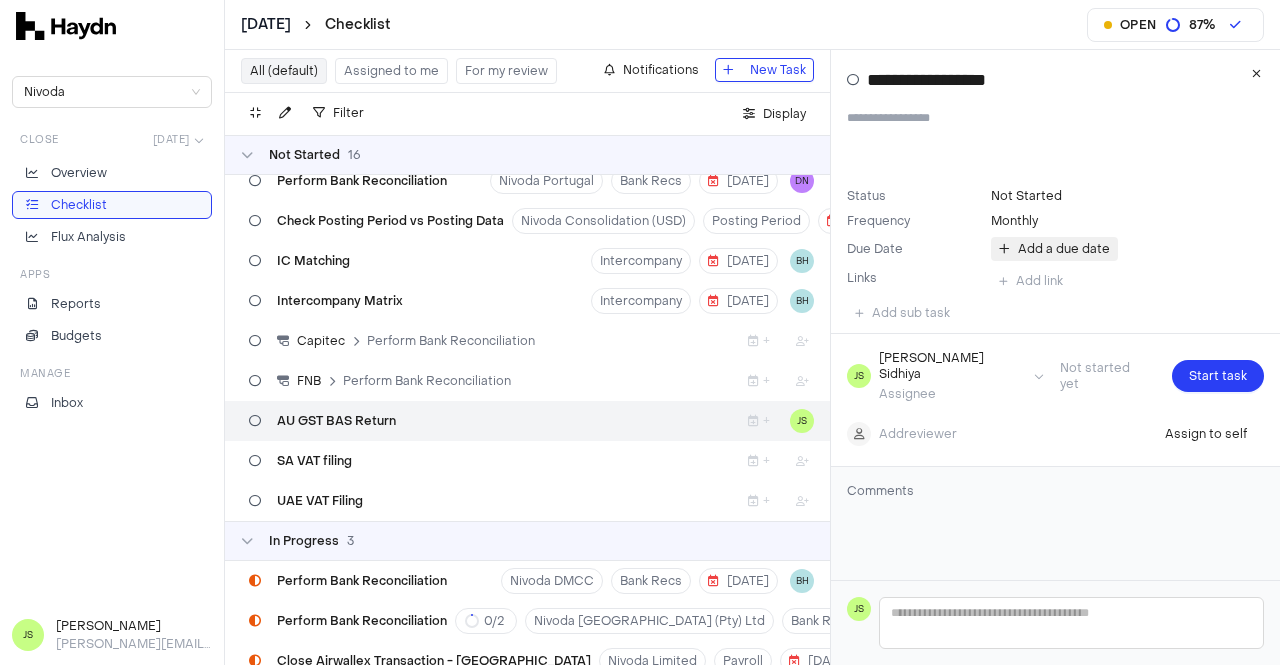 click on "Add a due date" at bounding box center [1064, 249] 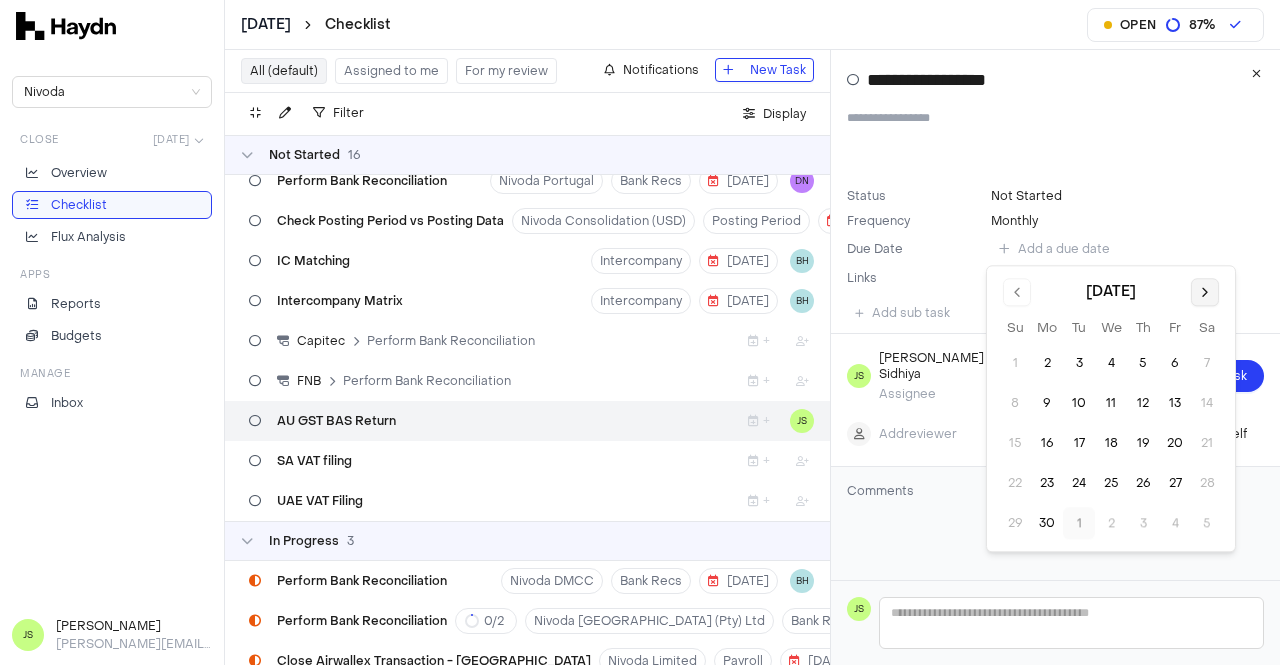click at bounding box center [1205, 292] 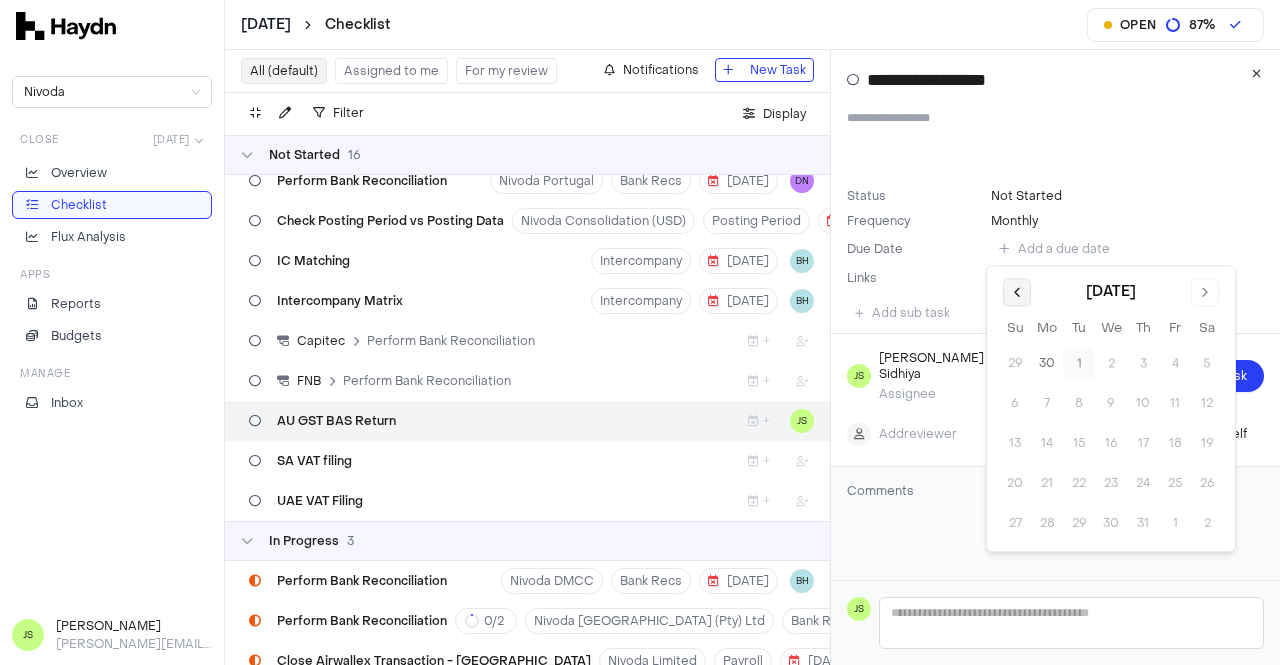click at bounding box center [1017, 292] 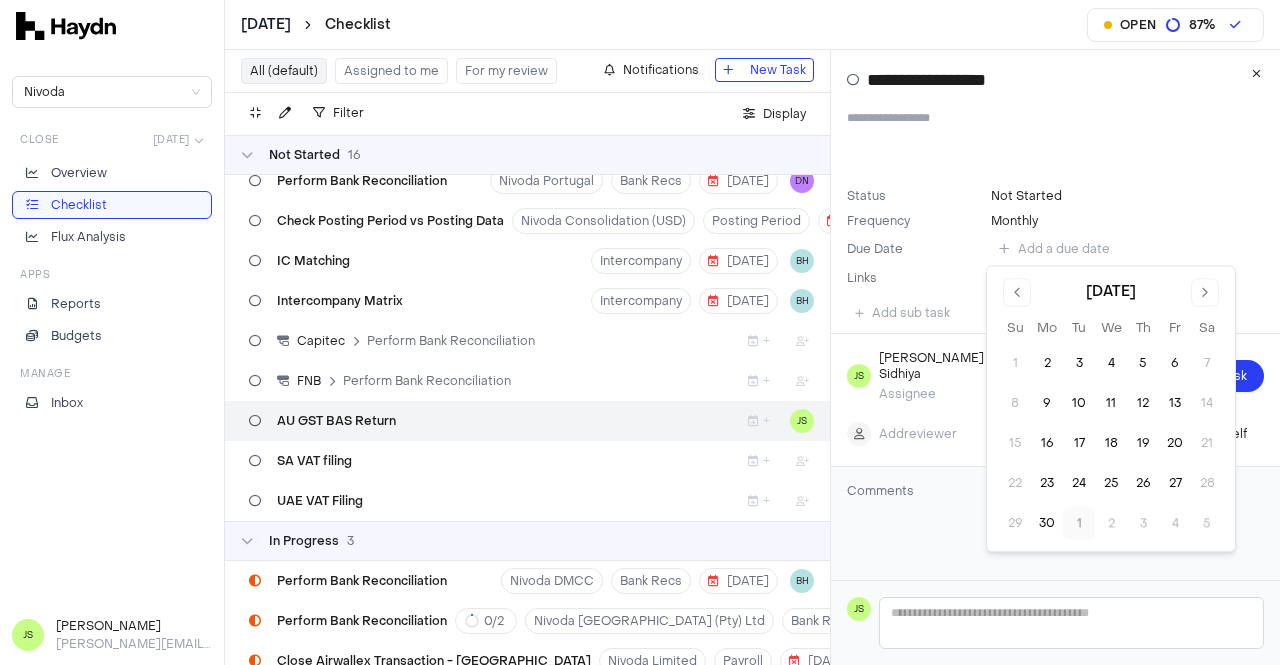 click on "**********" at bounding box center (1055, 315) 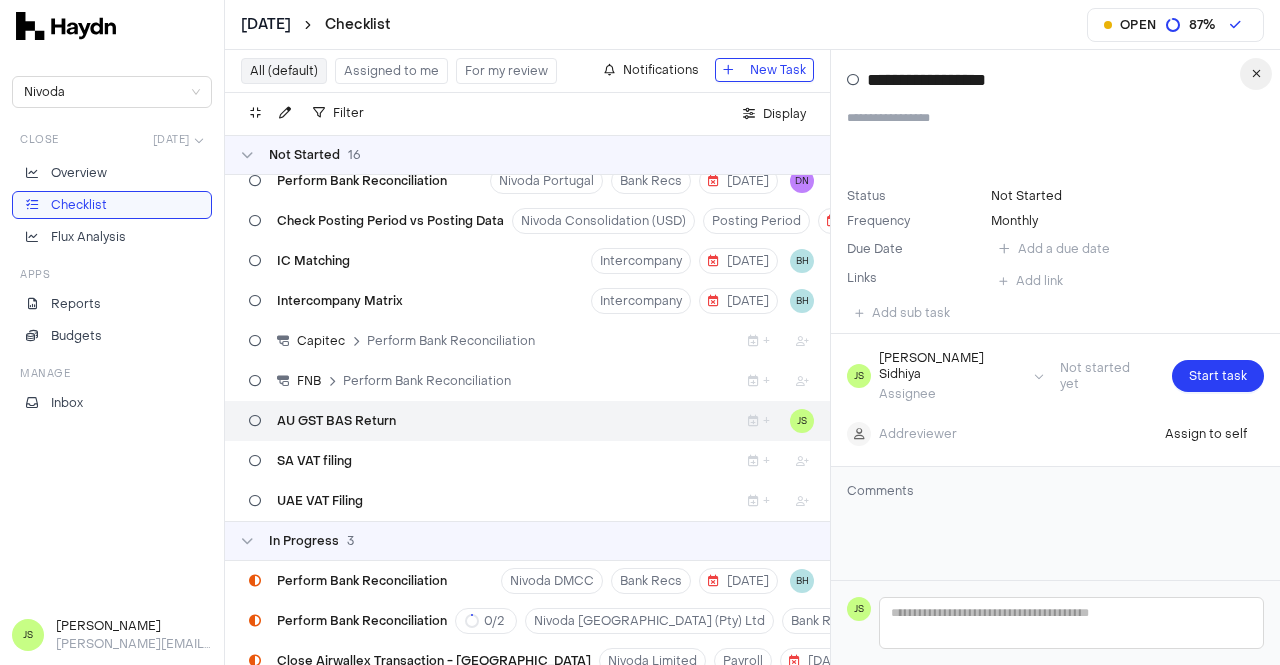 click at bounding box center (1256, 74) 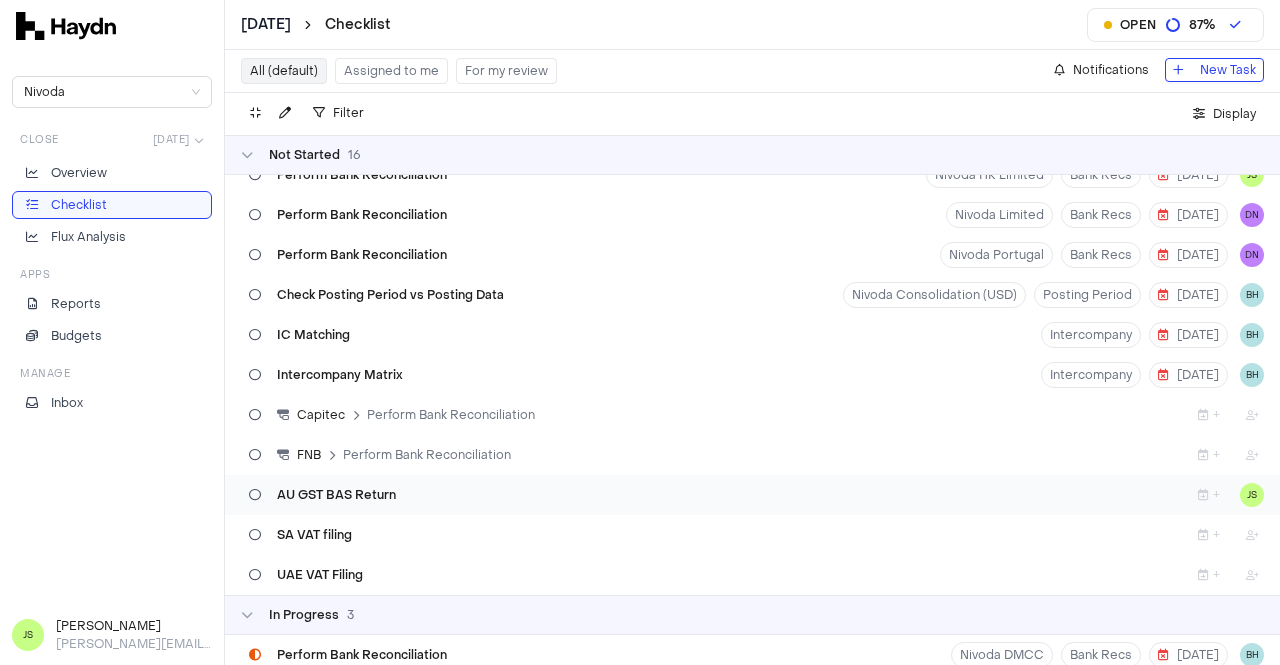 scroll, scrollTop: 285, scrollLeft: 0, axis: vertical 